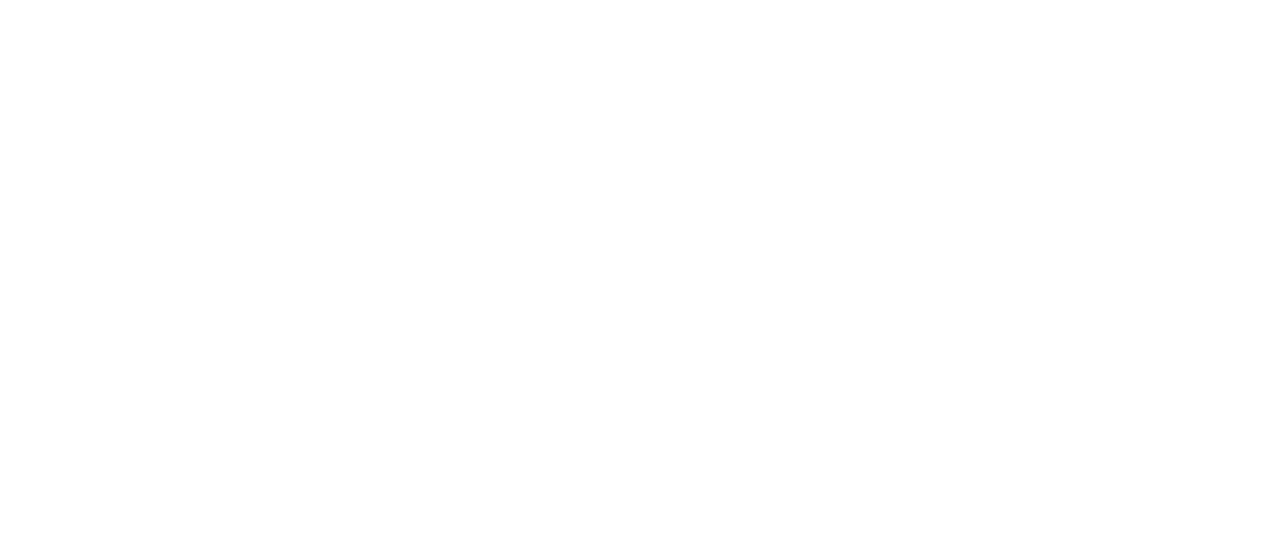 scroll, scrollTop: 0, scrollLeft: 0, axis: both 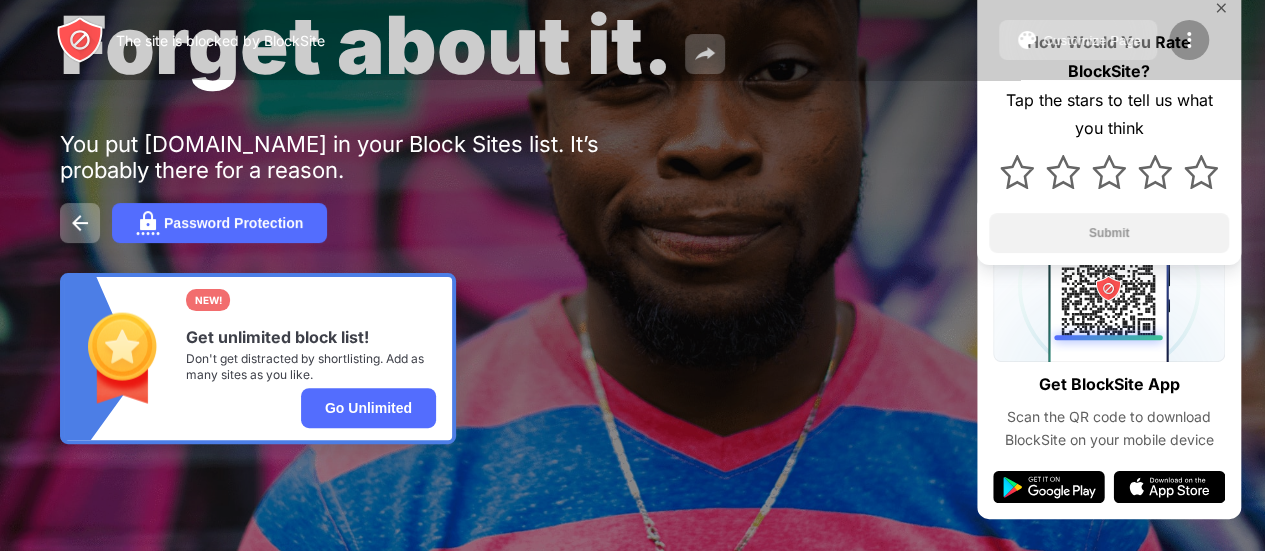 click at bounding box center [1189, 40] 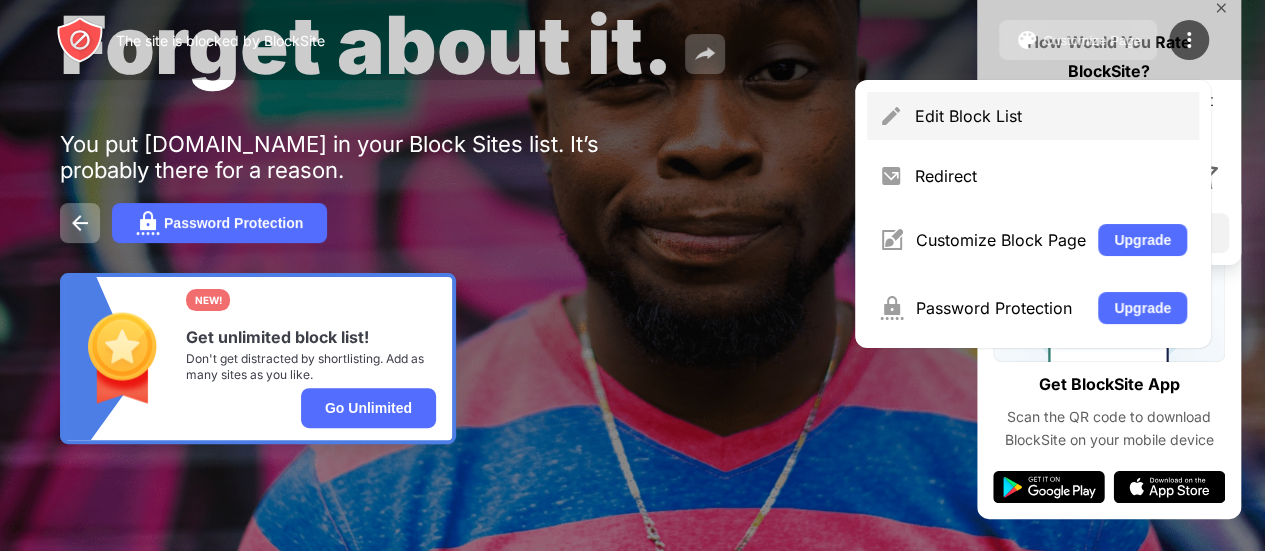 click on "Edit Block List" at bounding box center [1051, 116] 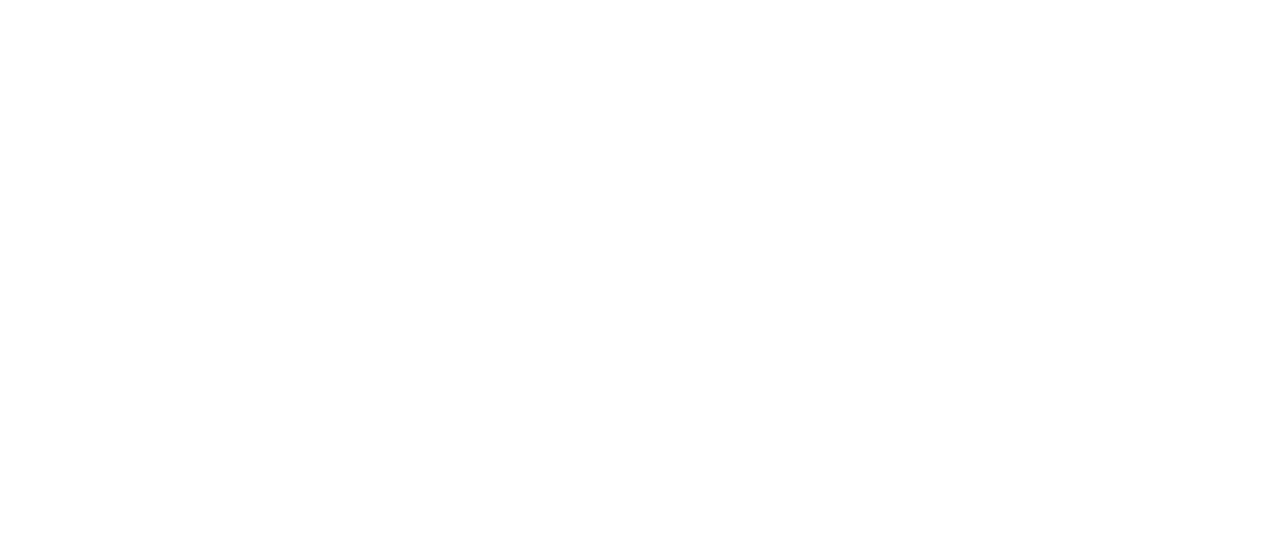 scroll, scrollTop: 0, scrollLeft: 0, axis: both 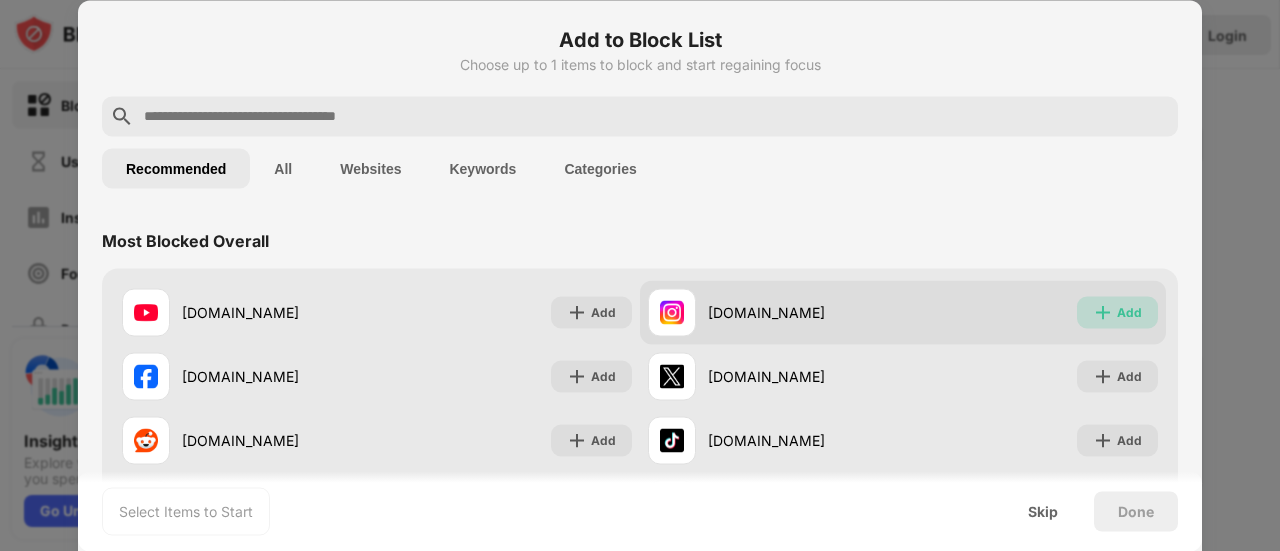 click on "Add" at bounding box center [1129, 312] 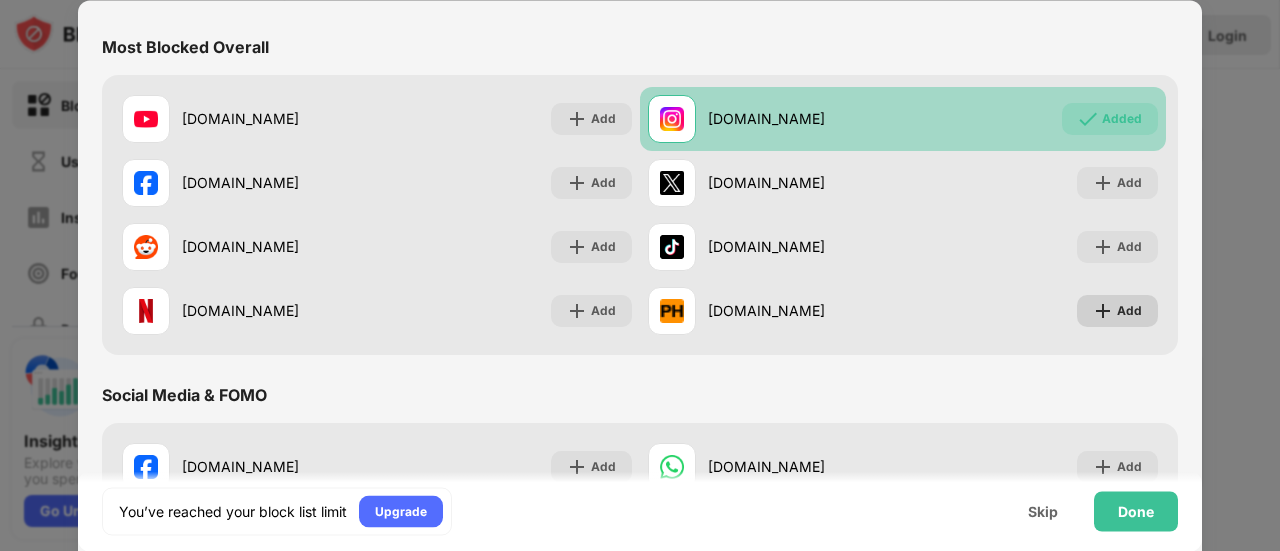 scroll, scrollTop: 194, scrollLeft: 0, axis: vertical 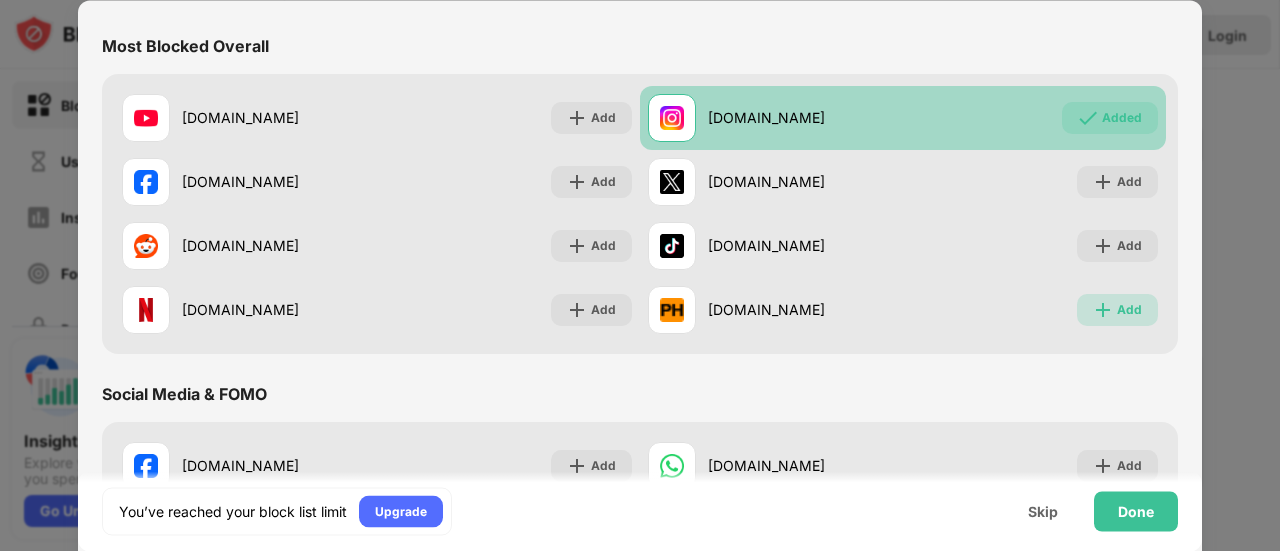 click on "Add" at bounding box center [1129, 310] 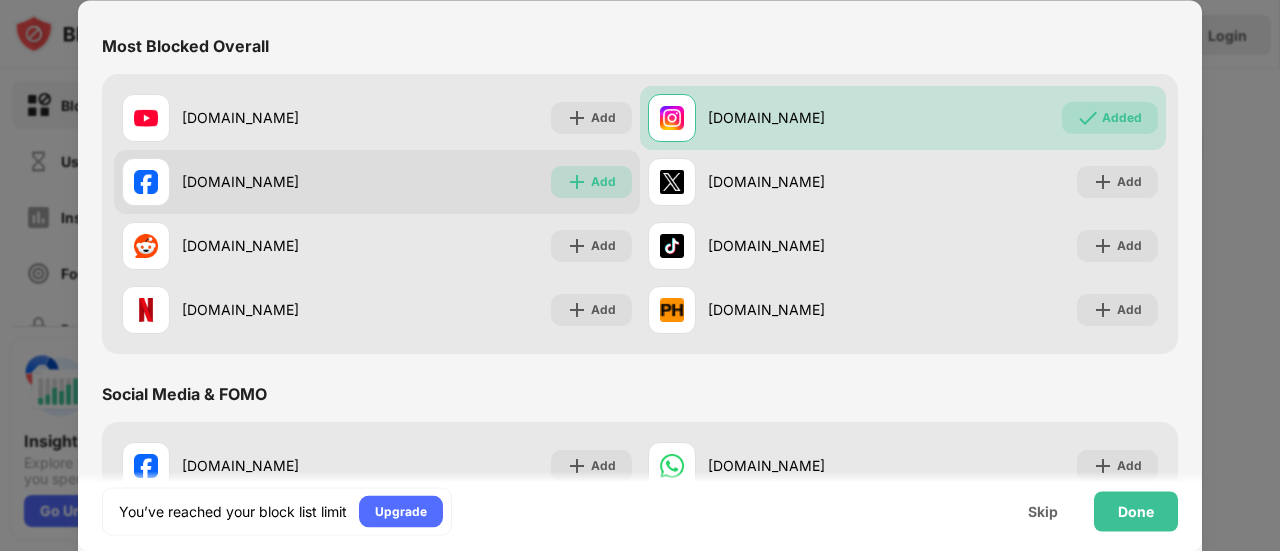 click at bounding box center [577, 182] 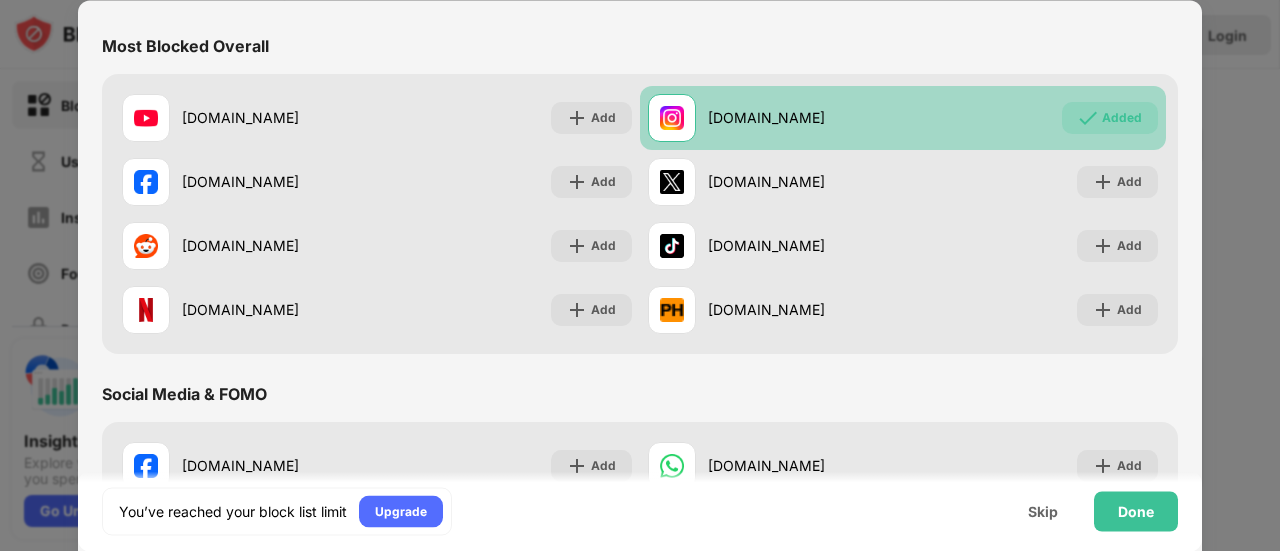 click on "Added" at bounding box center [1122, 118] 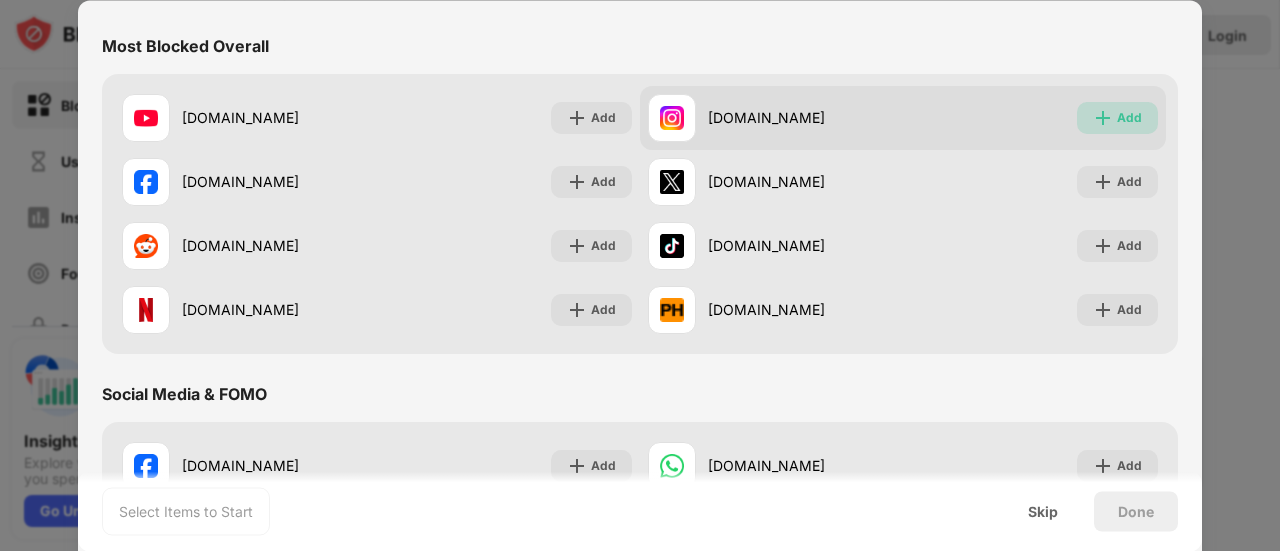 click on "Add" at bounding box center (1129, 118) 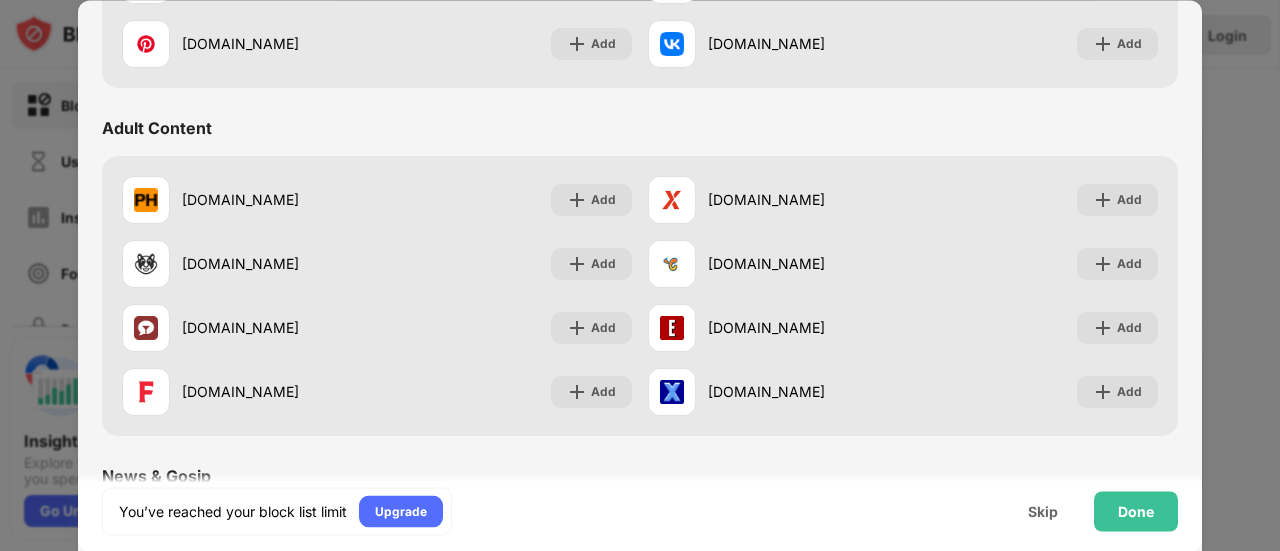 scroll, scrollTop: 809, scrollLeft: 0, axis: vertical 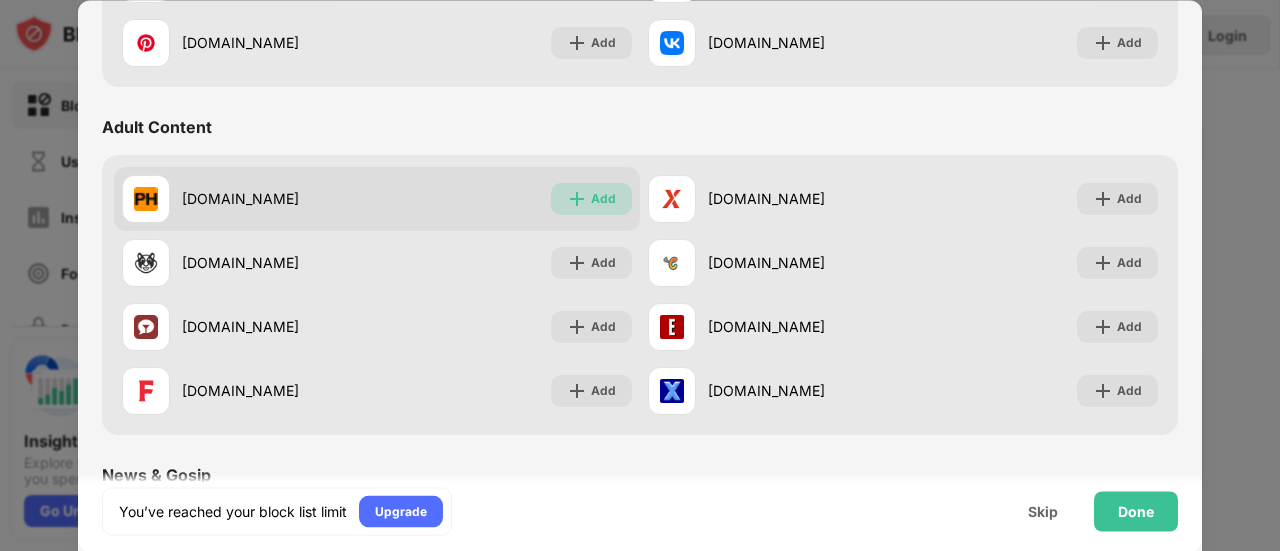 click on "Add" at bounding box center [591, 199] 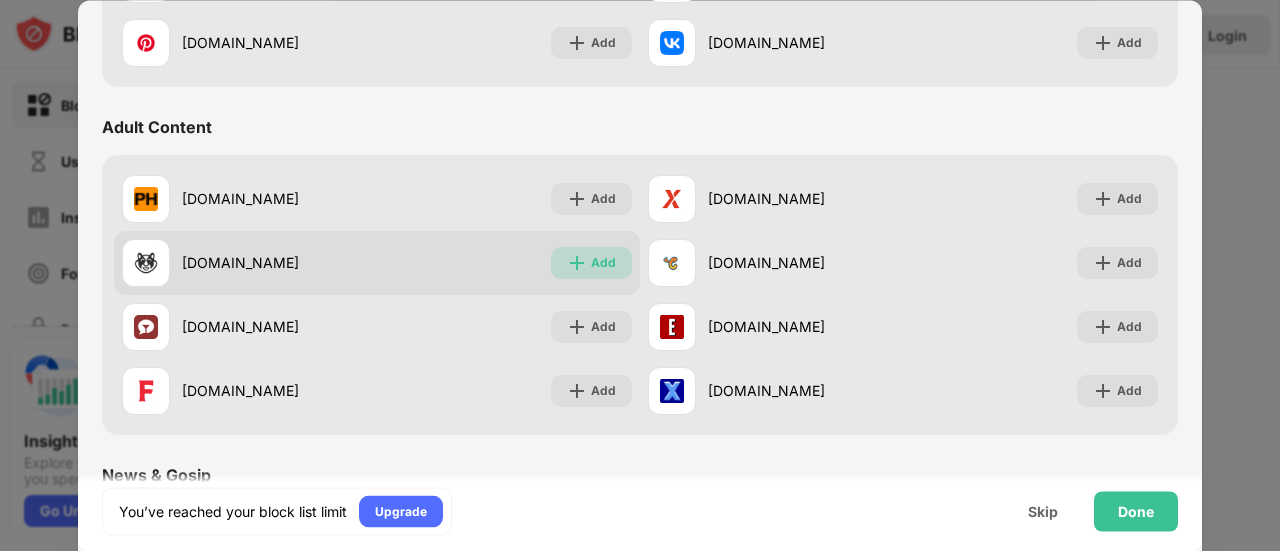 click on "Add" at bounding box center (591, 263) 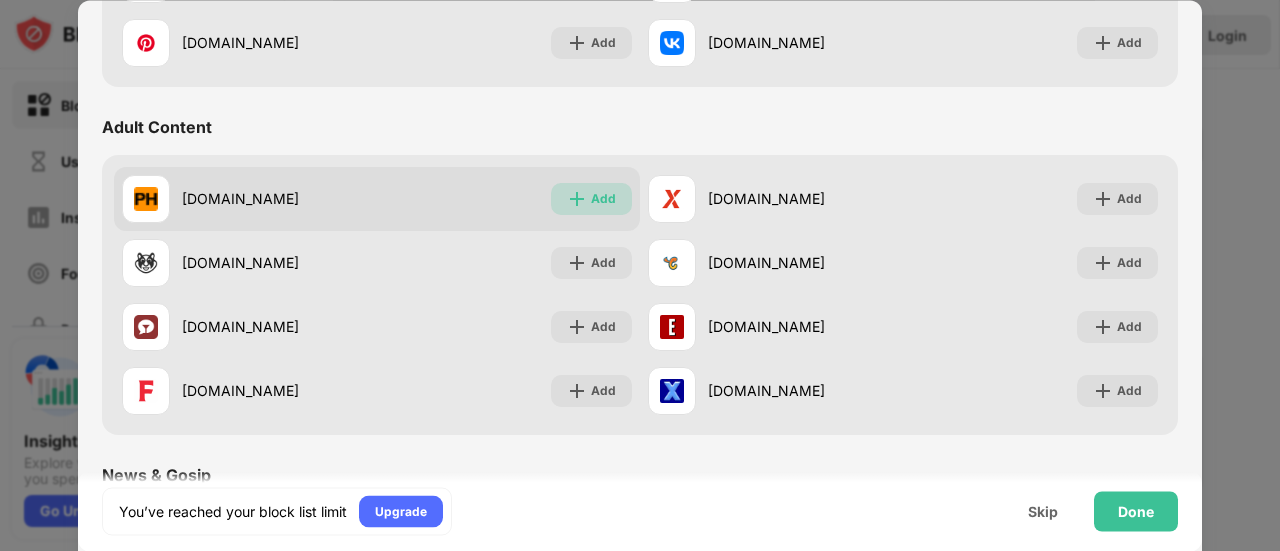 click on "Add" at bounding box center [603, 199] 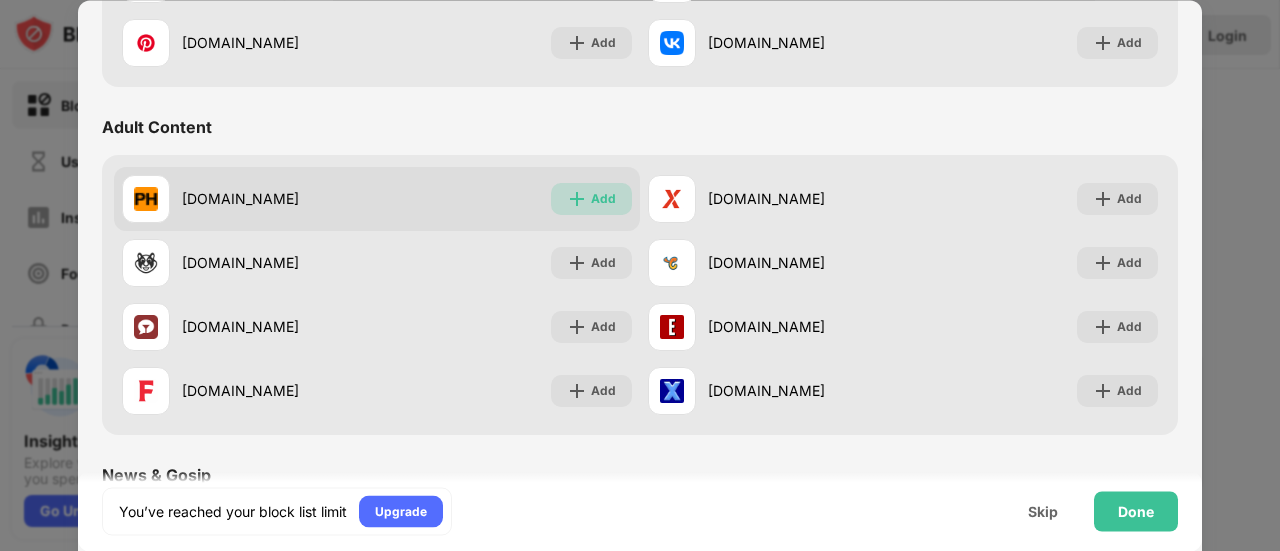 click on "Add" at bounding box center (603, 199) 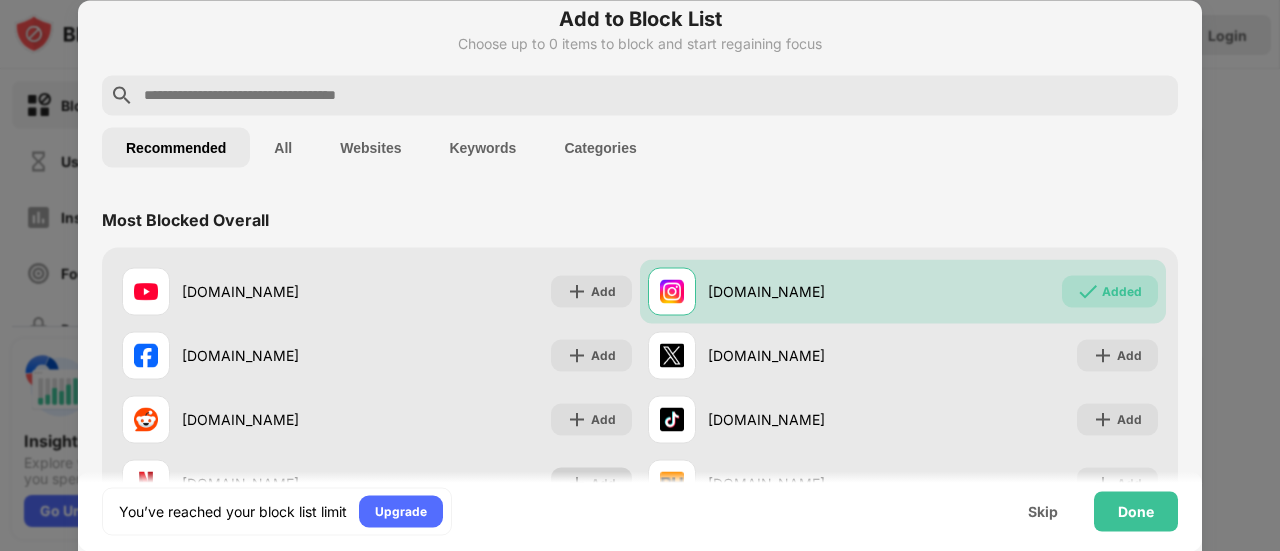 scroll, scrollTop: 0, scrollLeft: 0, axis: both 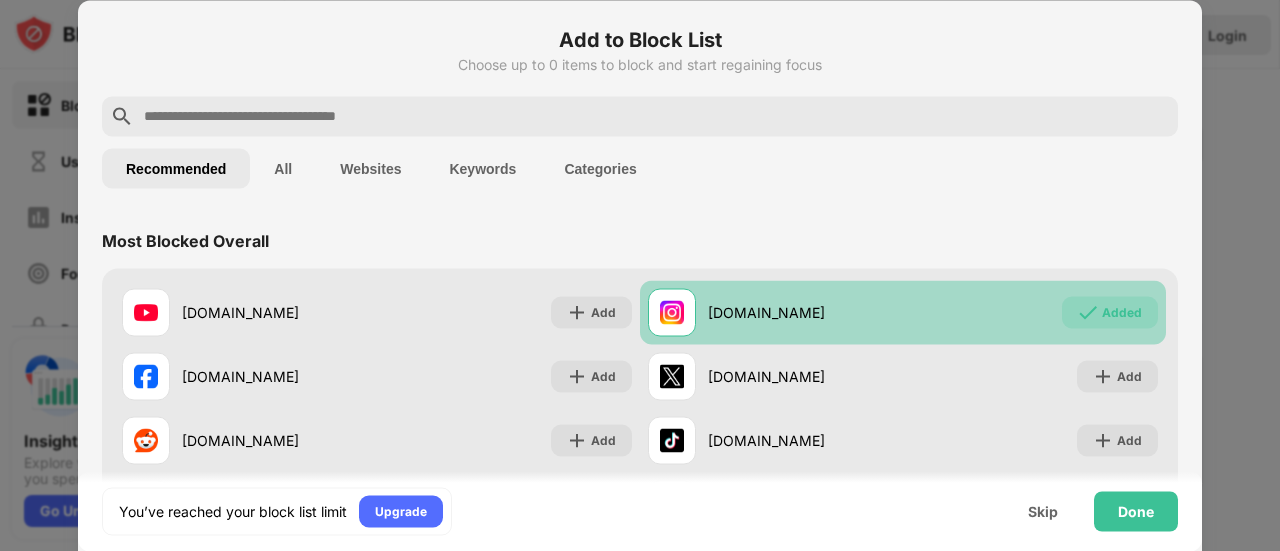click on "Added" at bounding box center (1122, 312) 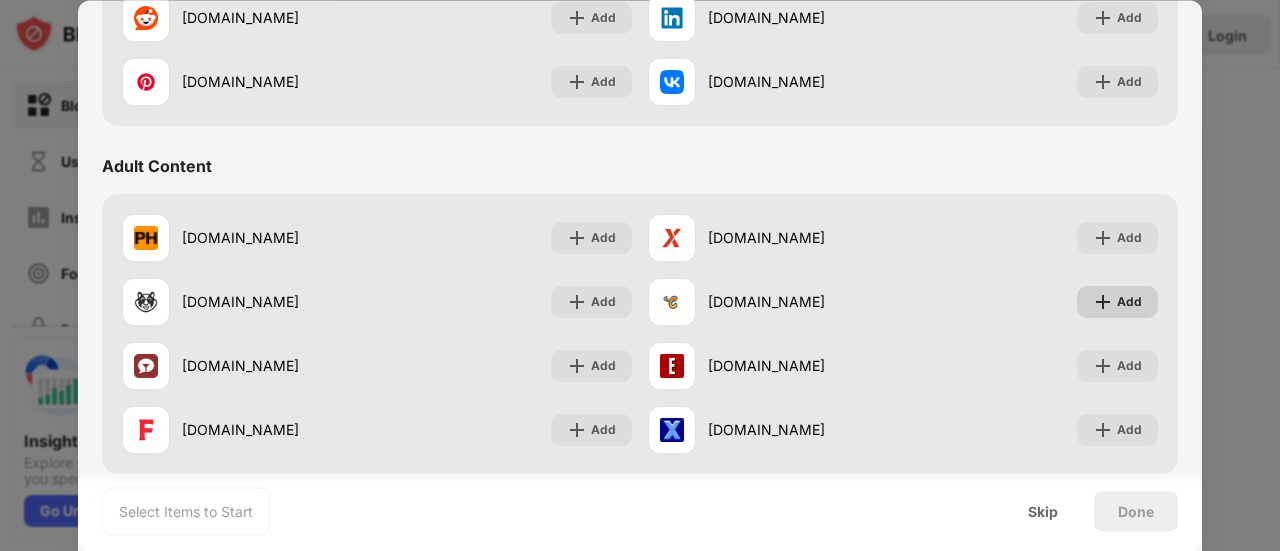 scroll, scrollTop: 771, scrollLeft: 0, axis: vertical 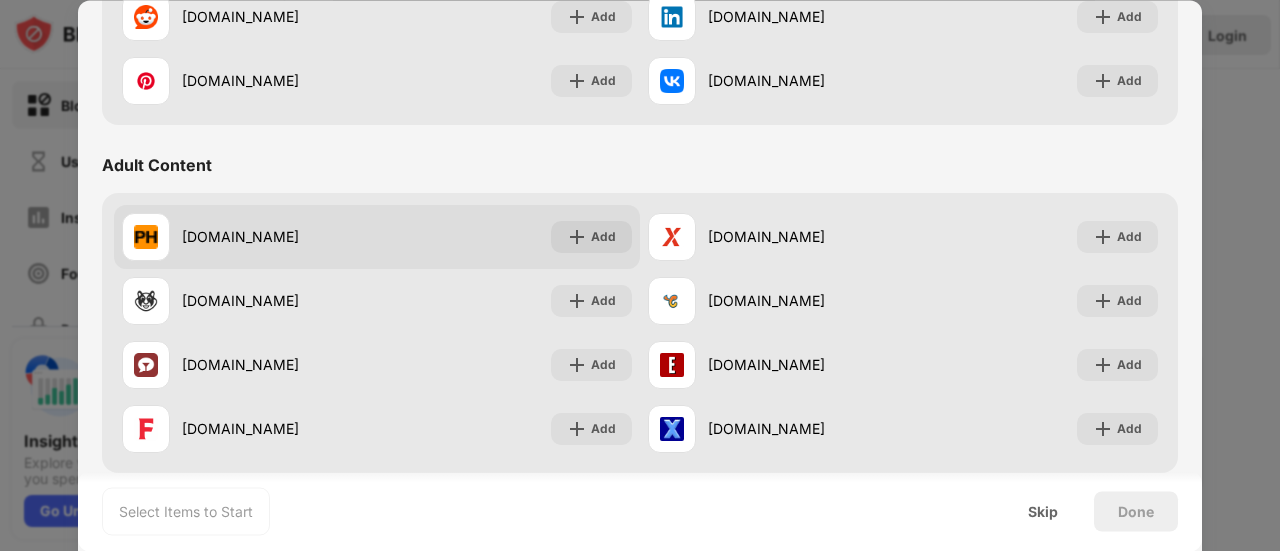 click on "[DOMAIN_NAME] Add" at bounding box center [377, 237] 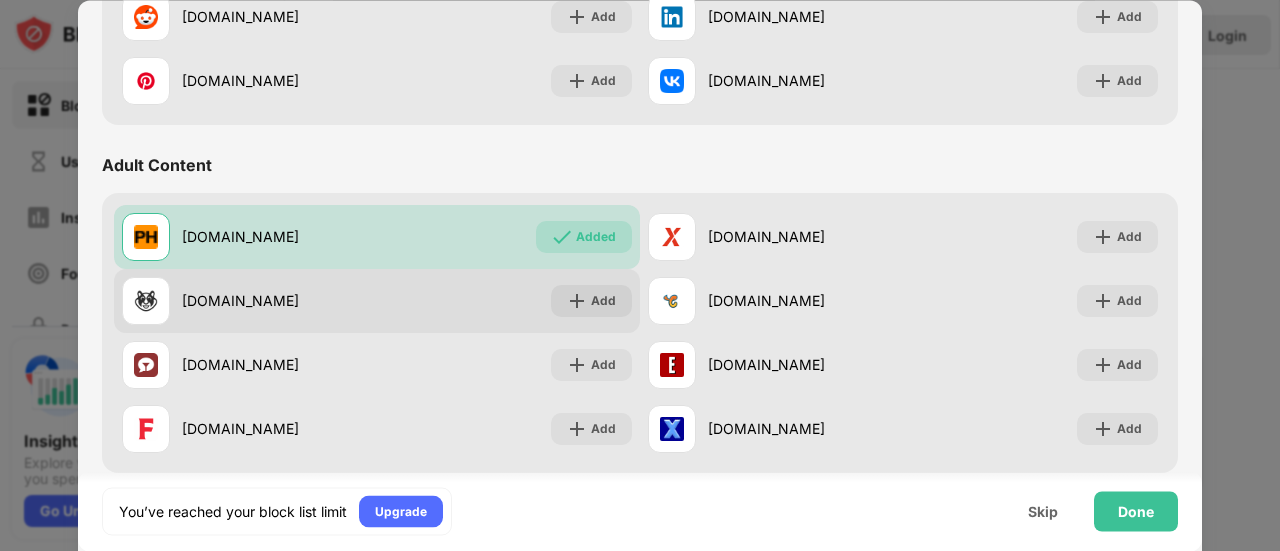 click on "[DOMAIN_NAME] Add" at bounding box center (377, 301) 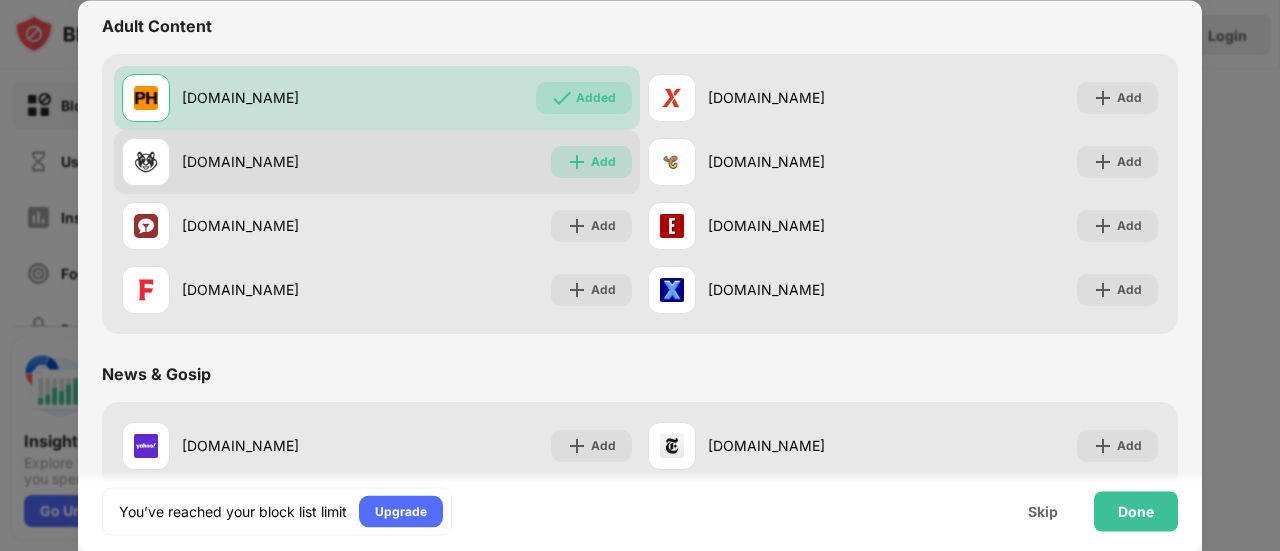 click on "Add" at bounding box center (591, 162) 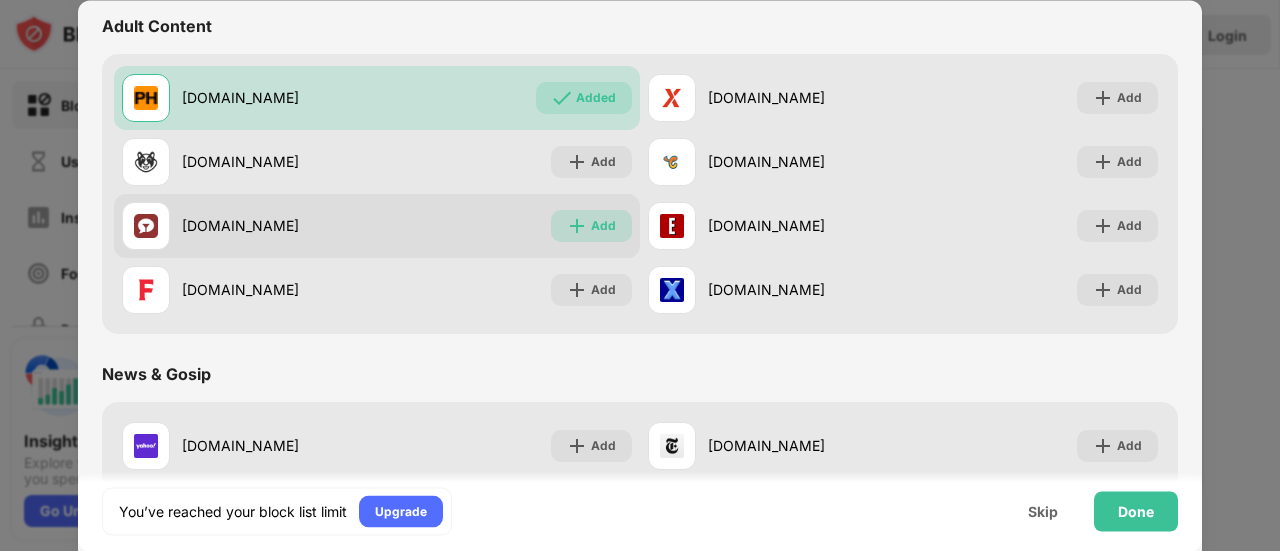 click on "Add" at bounding box center (603, 226) 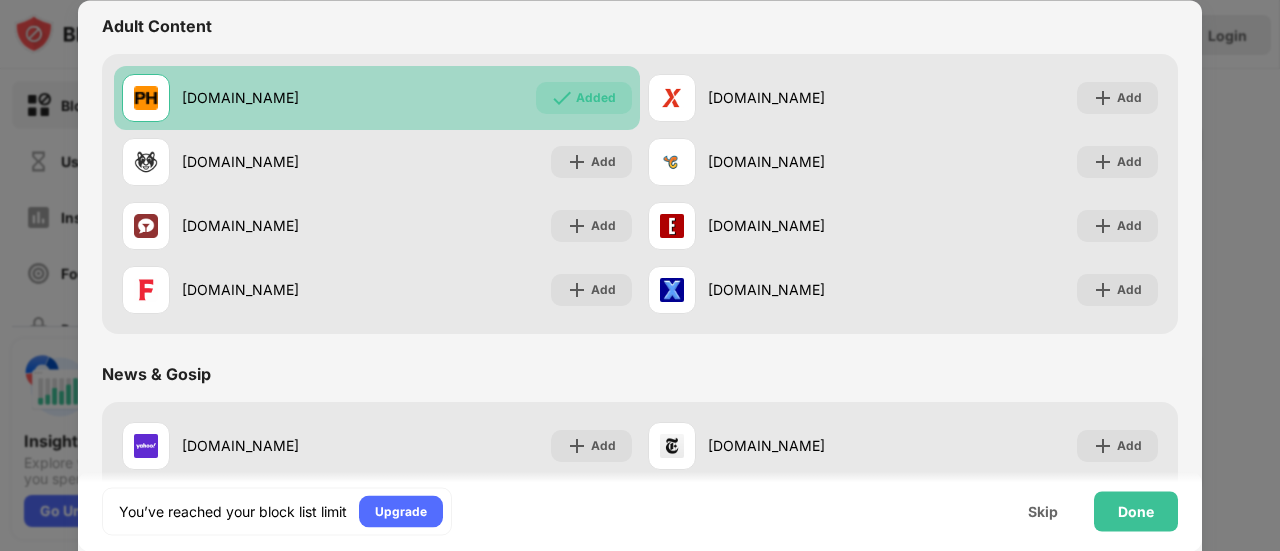 click on "Added" at bounding box center [584, 98] 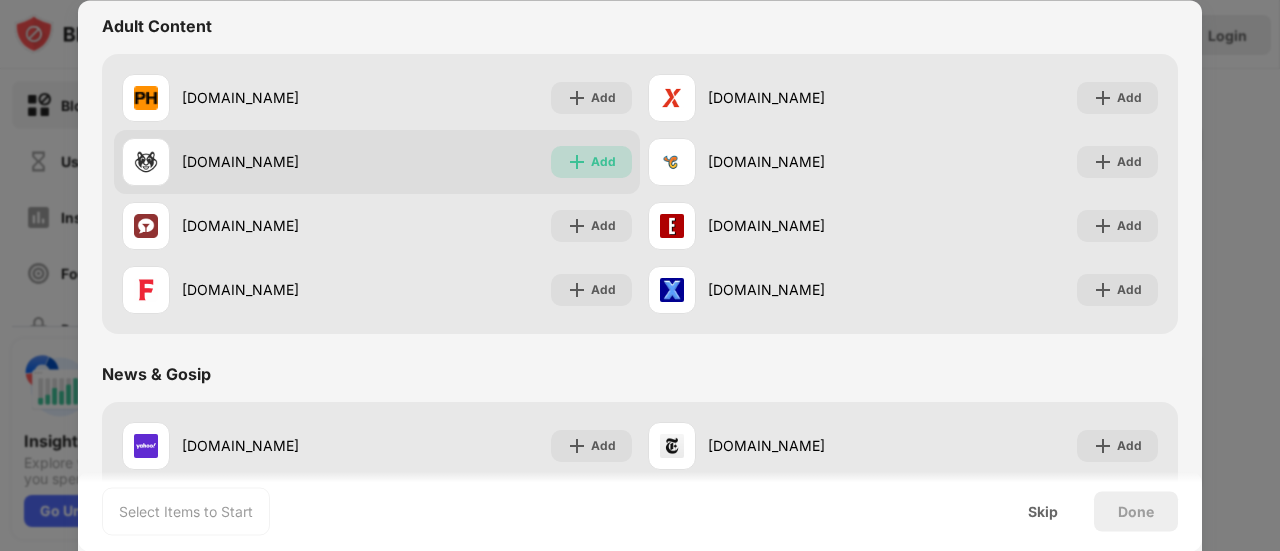 click on "Add" at bounding box center [603, 162] 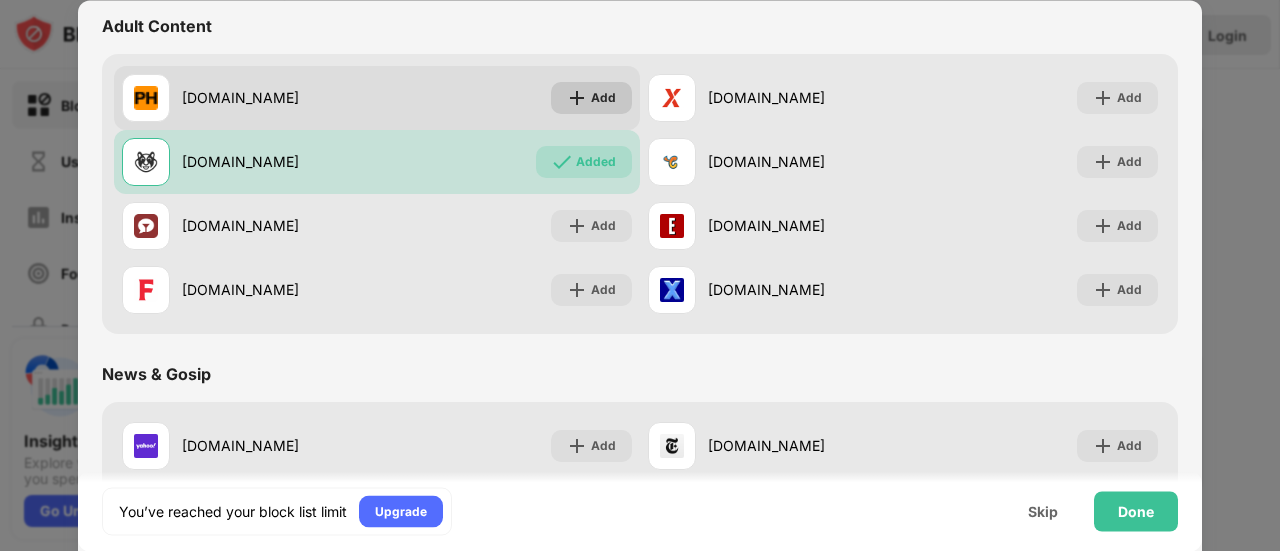 click at bounding box center (577, 98) 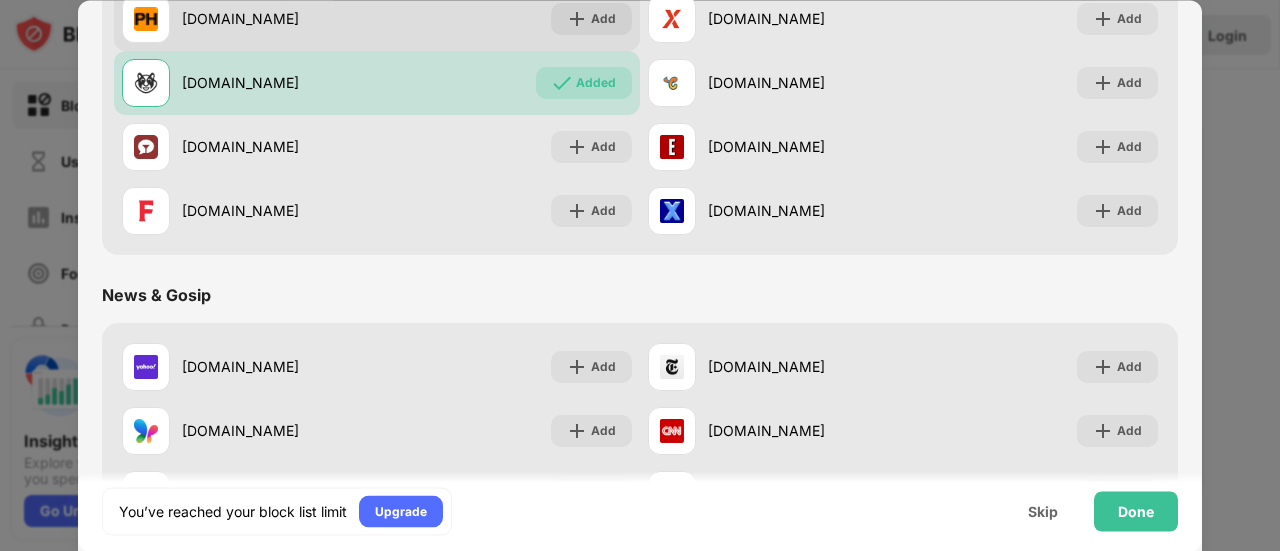 scroll, scrollTop: 990, scrollLeft: 0, axis: vertical 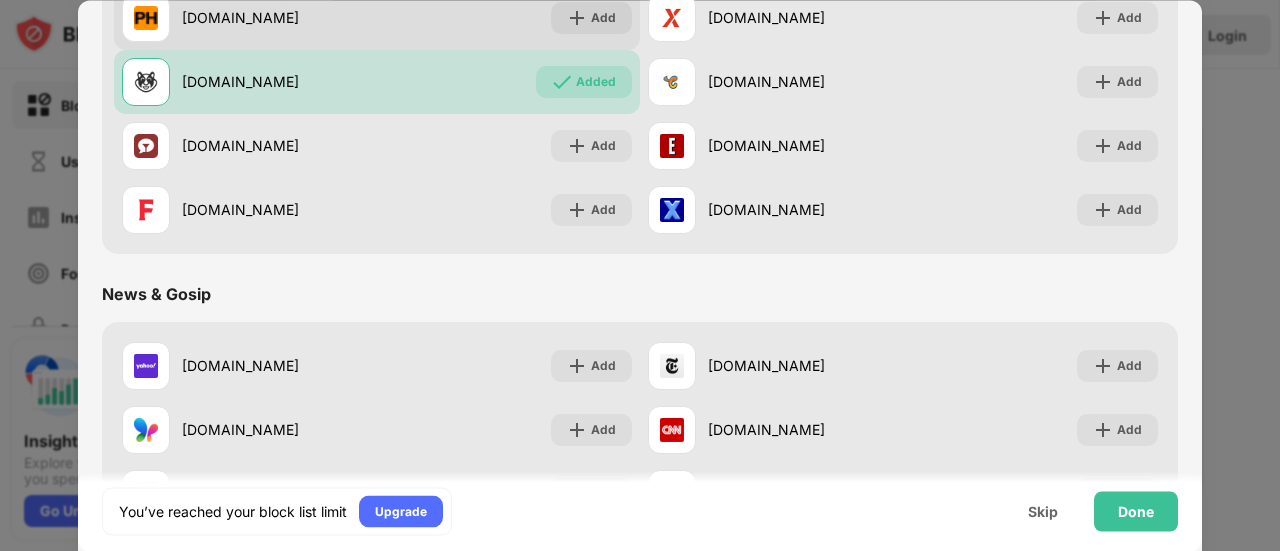 click on "[DOMAIN_NAME] Added" at bounding box center (377, 82) 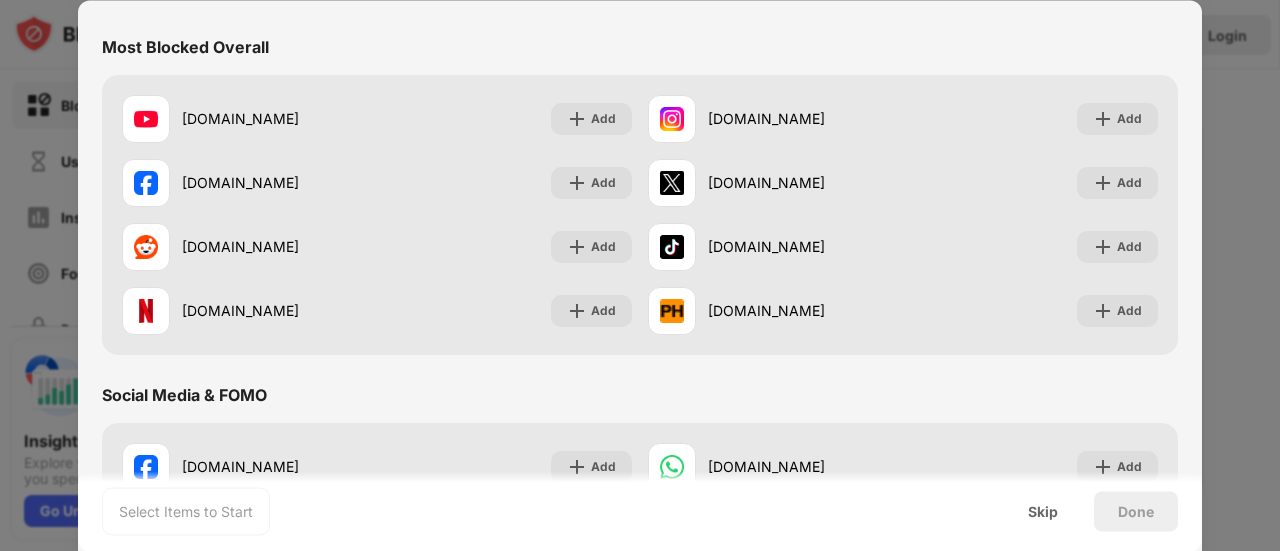 scroll, scrollTop: 0, scrollLeft: 0, axis: both 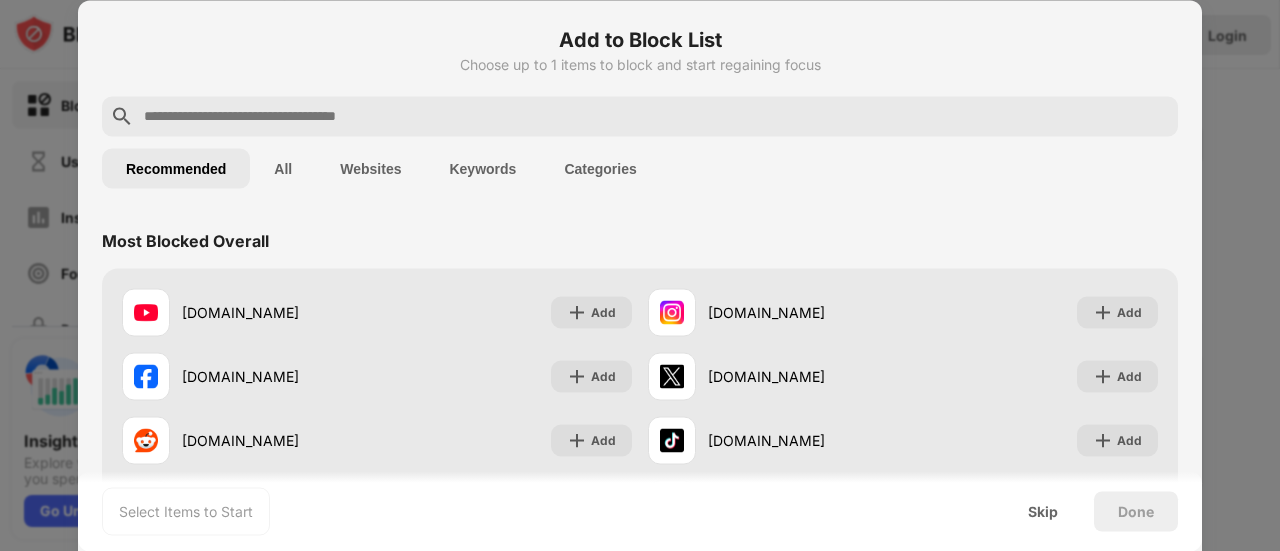 click on "All" at bounding box center [283, 168] 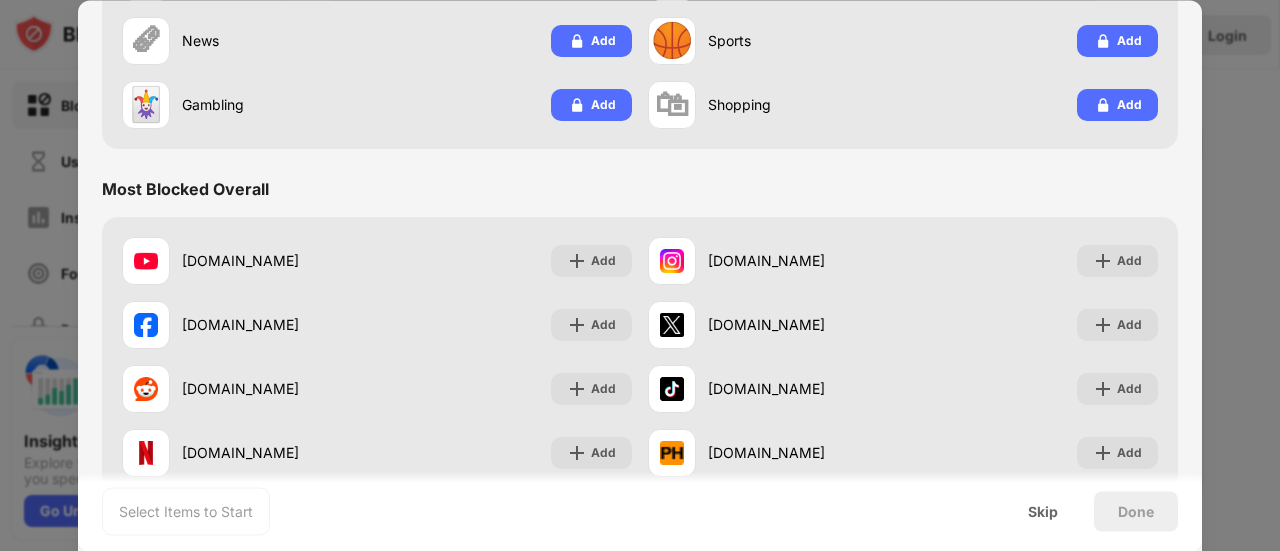 scroll, scrollTop: 385, scrollLeft: 0, axis: vertical 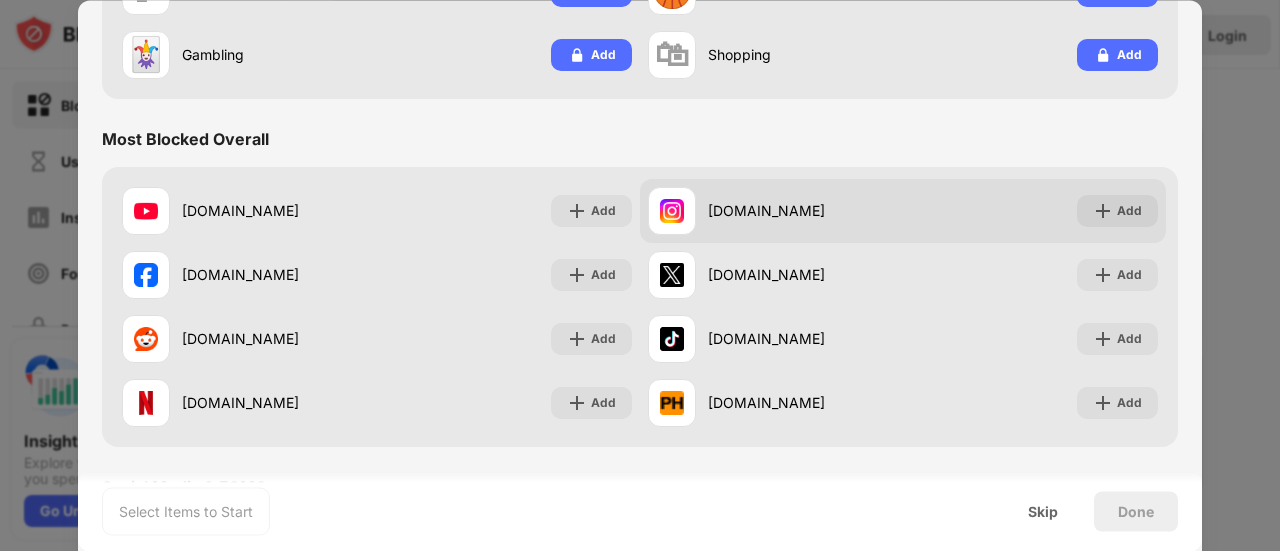 click on "[DOMAIN_NAME] Add" at bounding box center [903, 211] 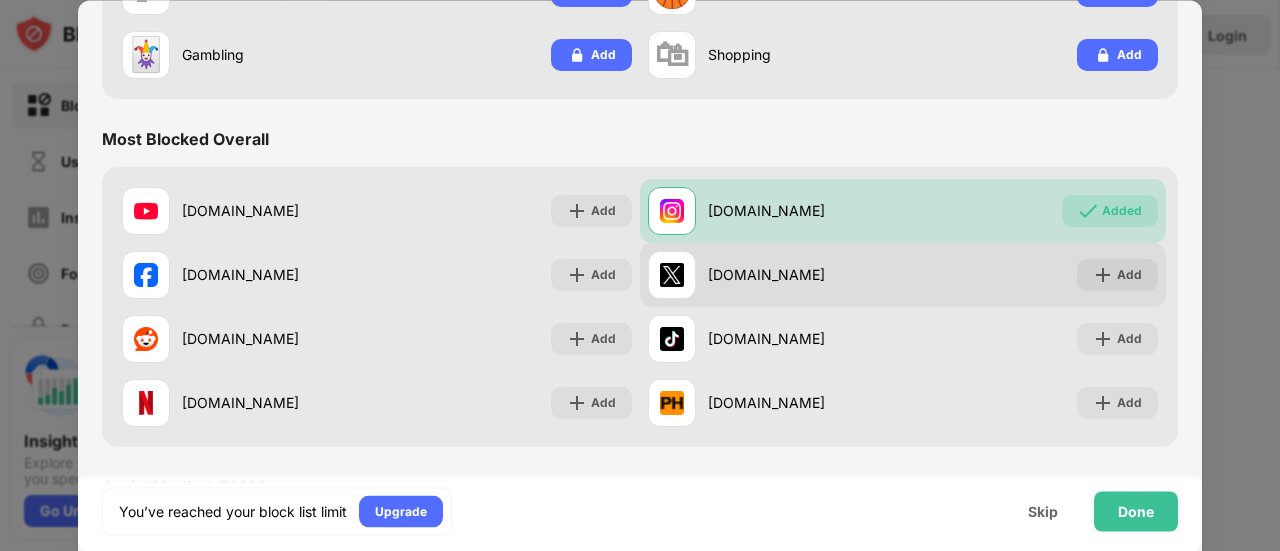 click on "[DOMAIN_NAME] Add" at bounding box center (903, 275) 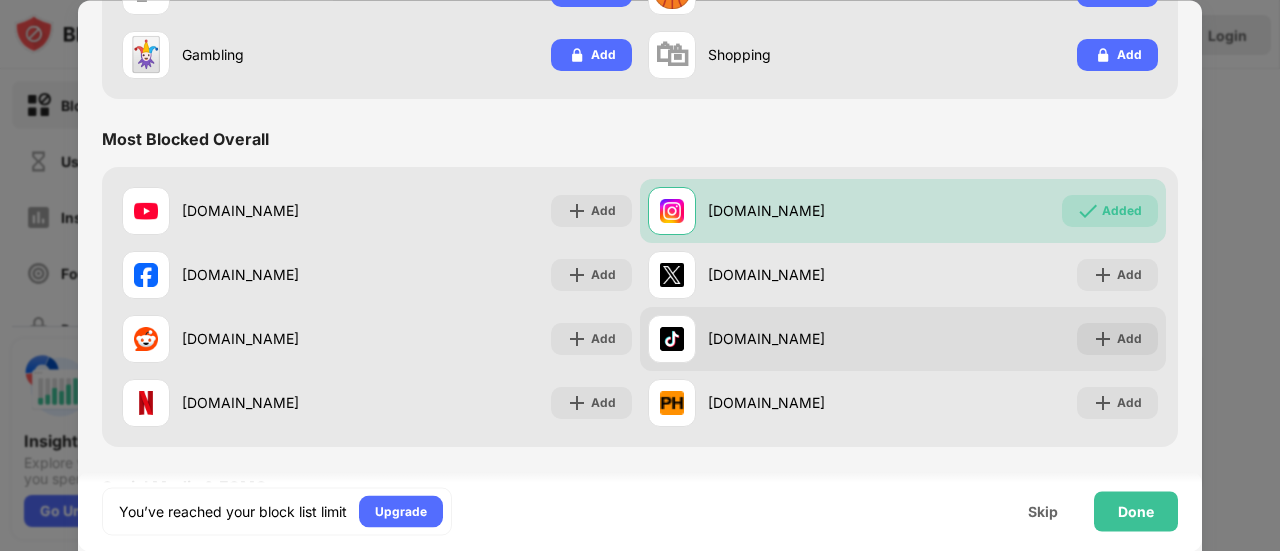click on "[DOMAIN_NAME] Add" at bounding box center (903, 339) 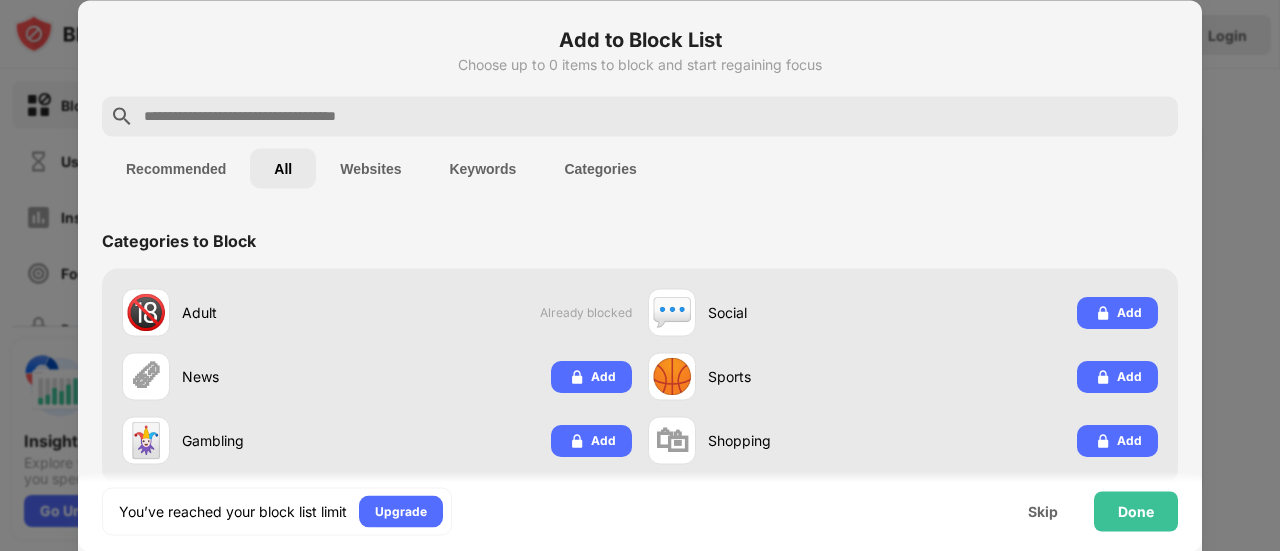 click on "Recommended" at bounding box center [176, 168] 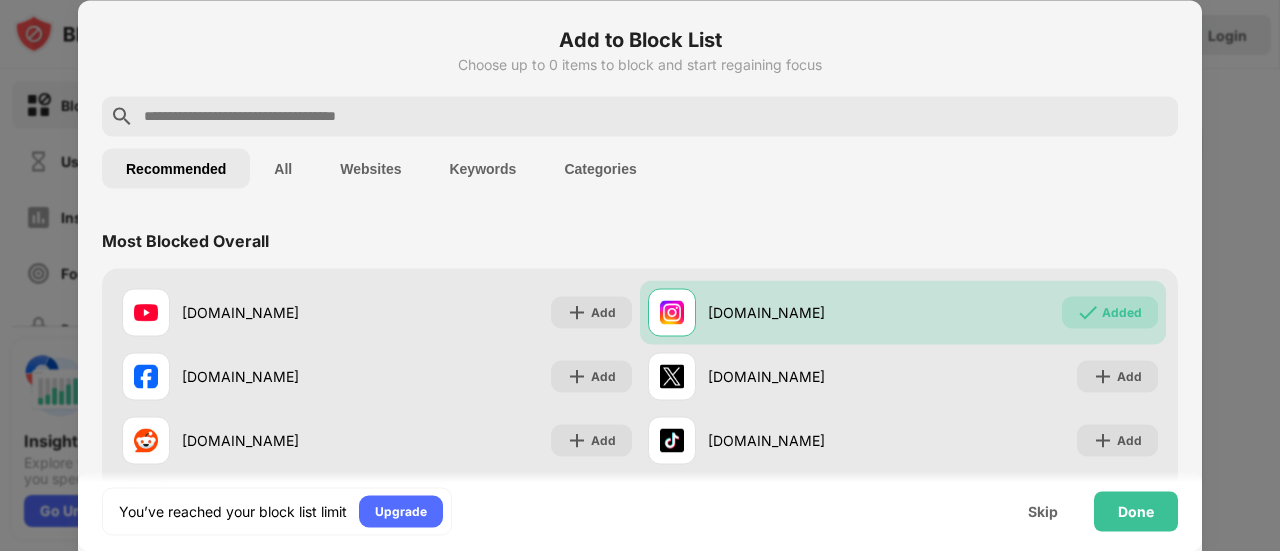 click on "All" at bounding box center (283, 168) 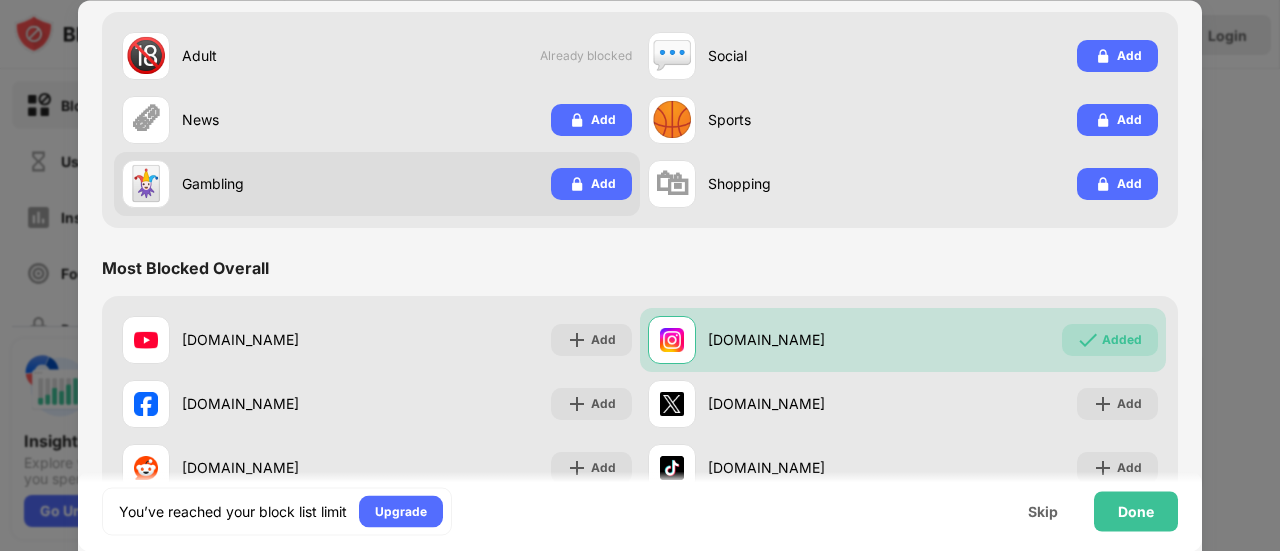scroll, scrollTop: 257, scrollLeft: 0, axis: vertical 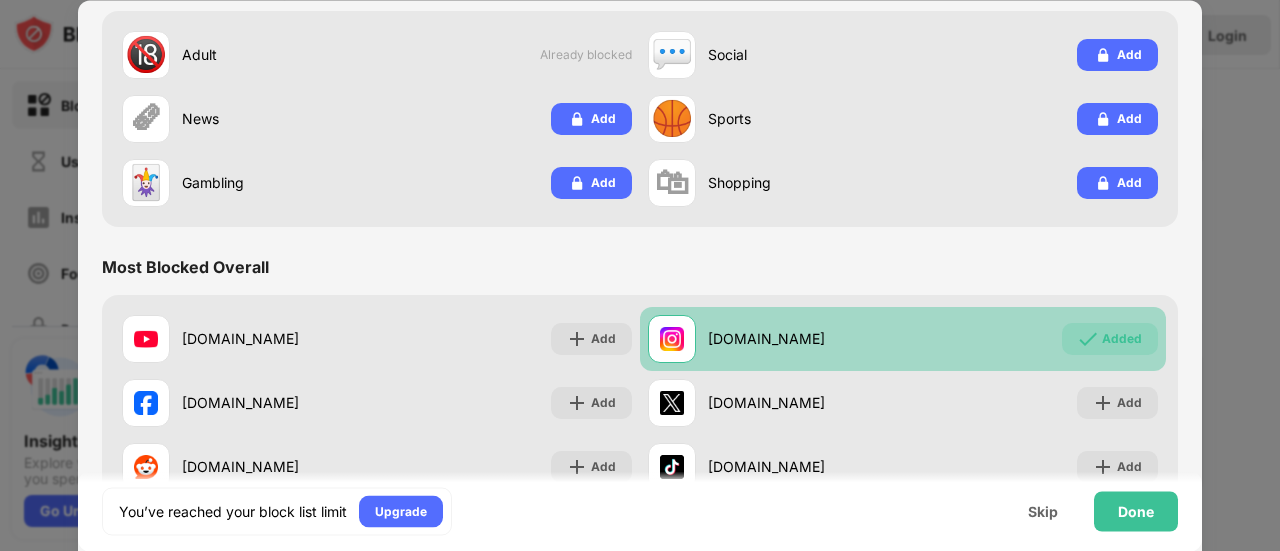 click on "[DOMAIN_NAME]" at bounding box center (775, 339) 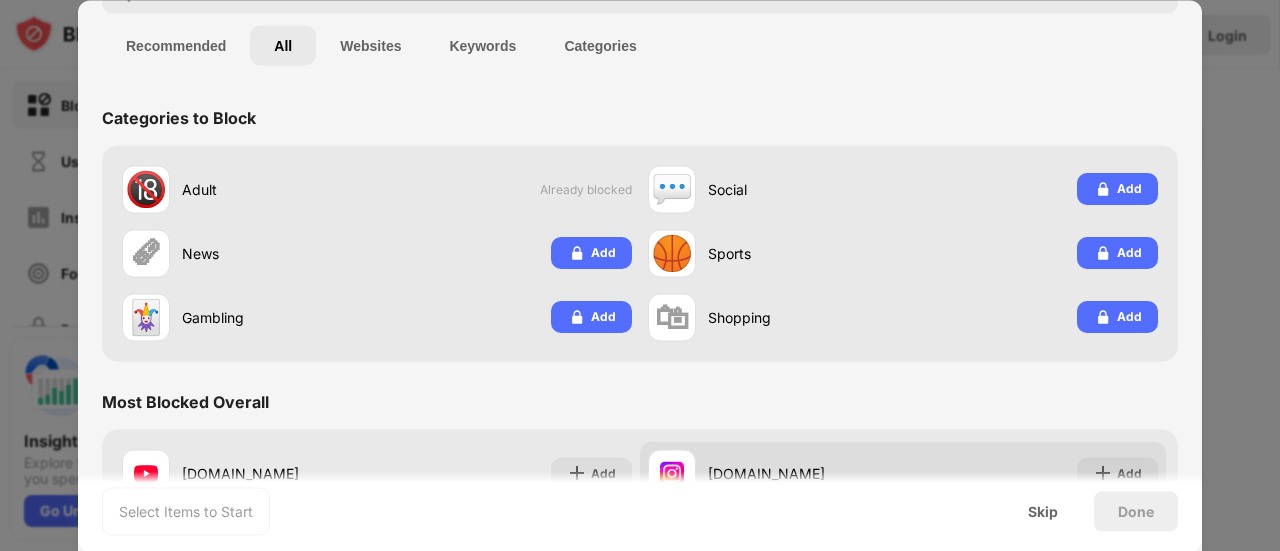 scroll, scrollTop: 121, scrollLeft: 0, axis: vertical 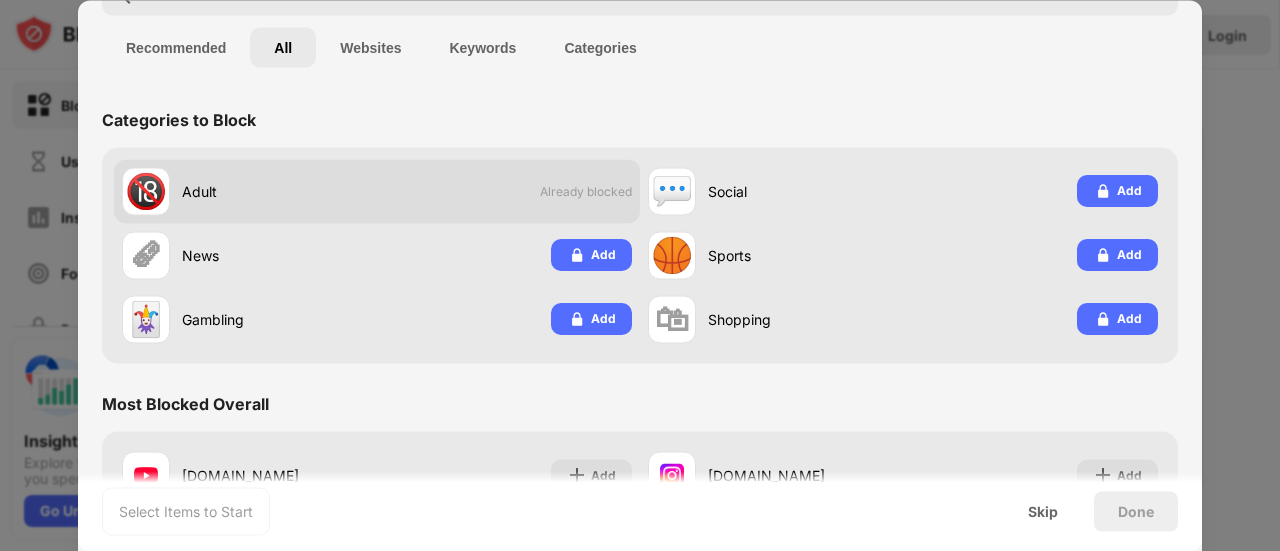 click on "🔞 Adult Already blocked" at bounding box center (377, 191) 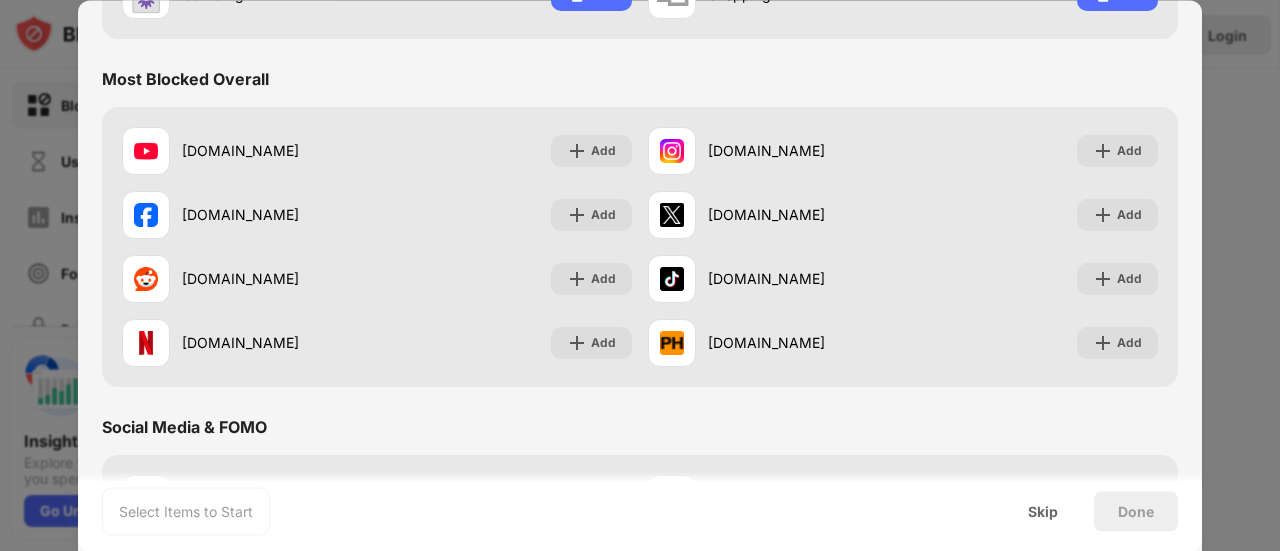 scroll, scrollTop: 0, scrollLeft: 0, axis: both 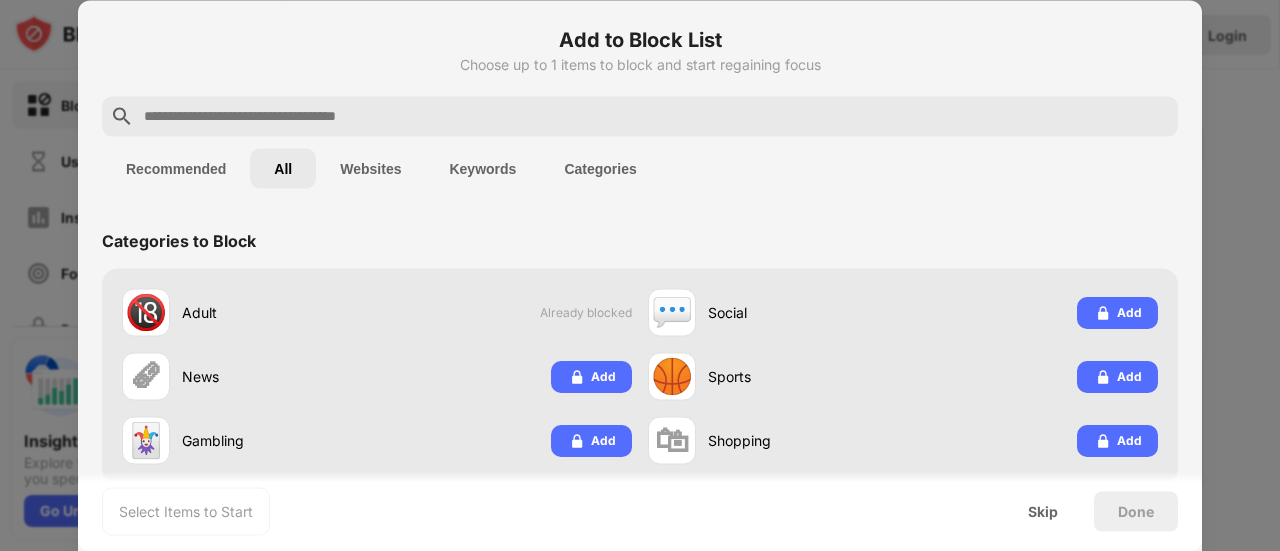 click on "Recommended" at bounding box center [176, 168] 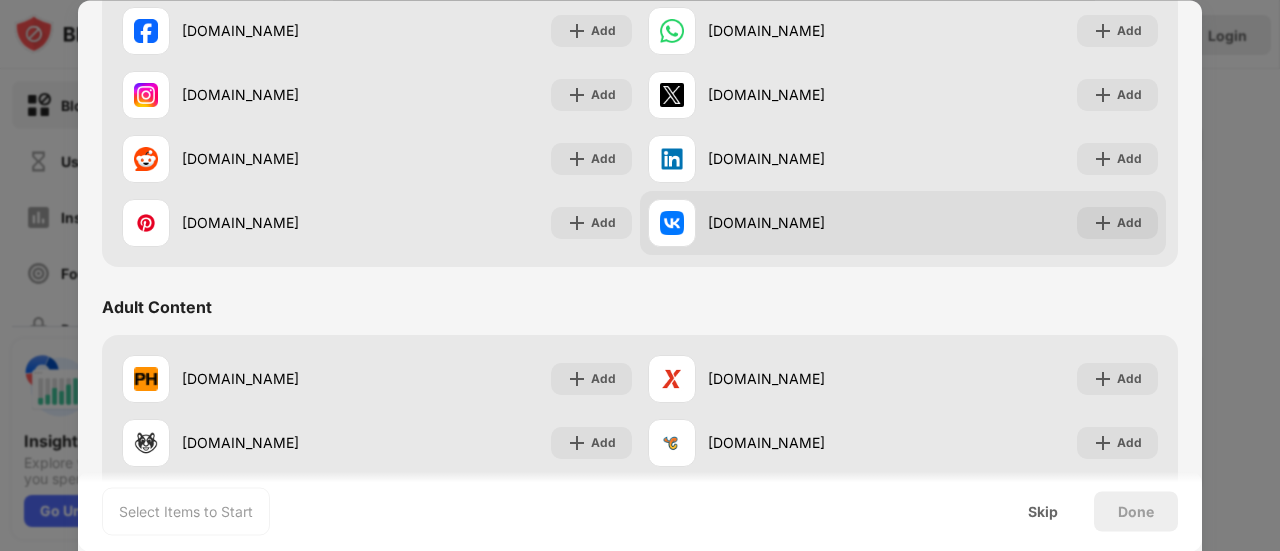 scroll, scrollTop: 0, scrollLeft: 0, axis: both 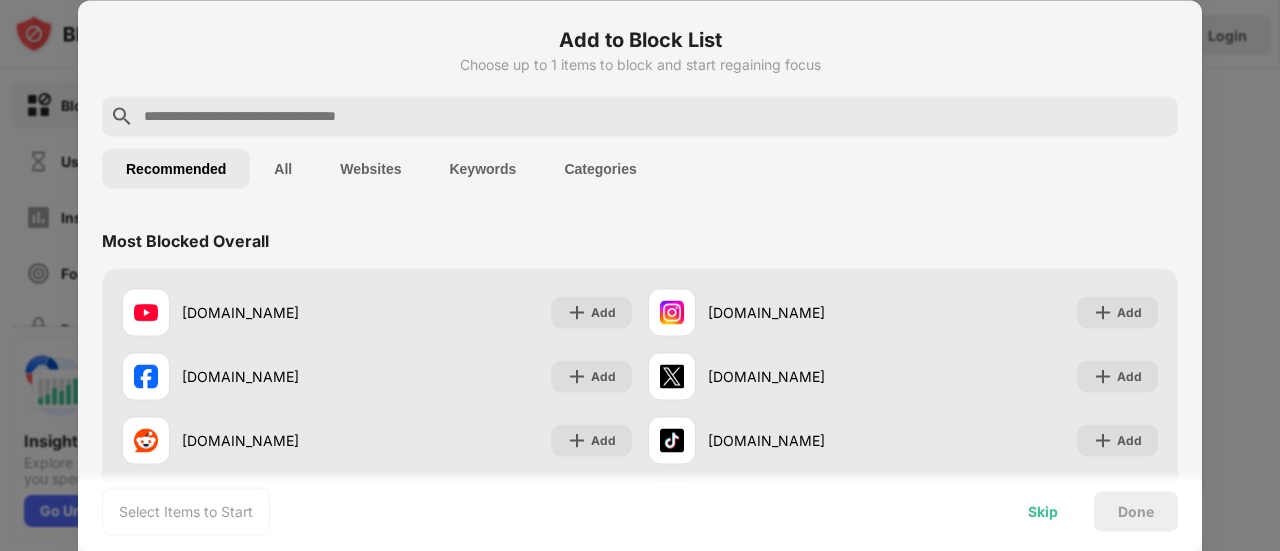 click on "Skip" at bounding box center (1043, 511) 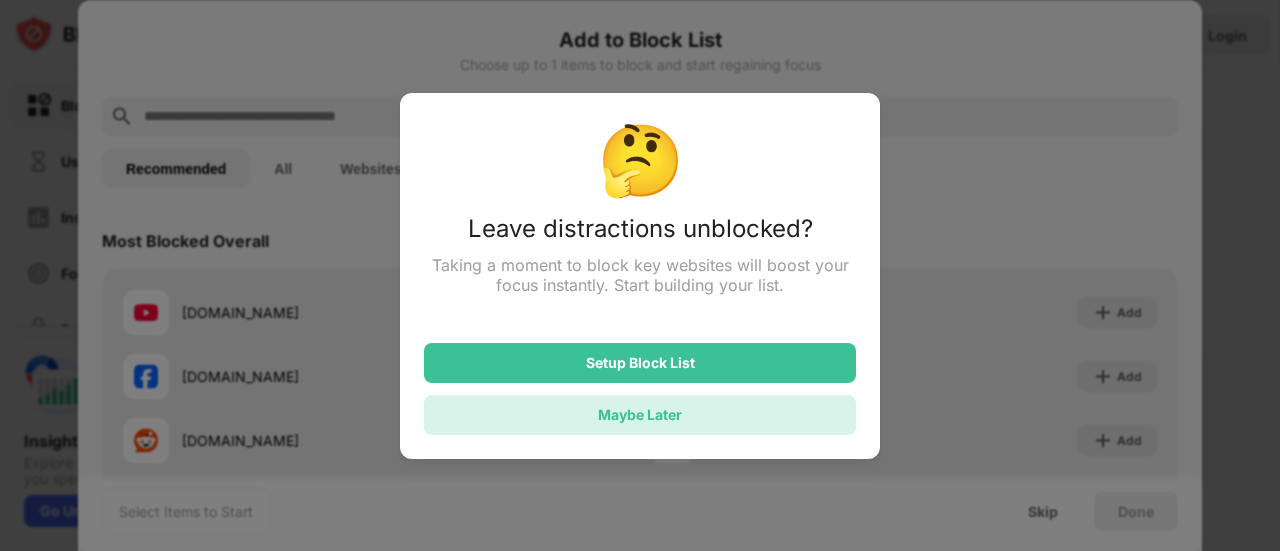 click on "Maybe Later" at bounding box center [640, 415] 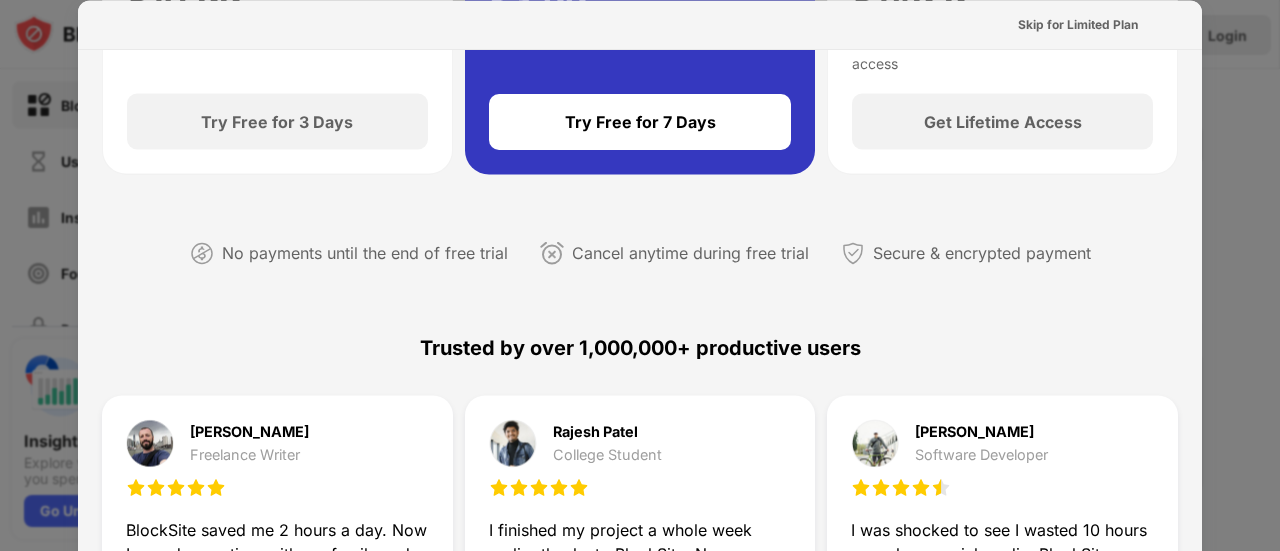 scroll, scrollTop: 0, scrollLeft: 0, axis: both 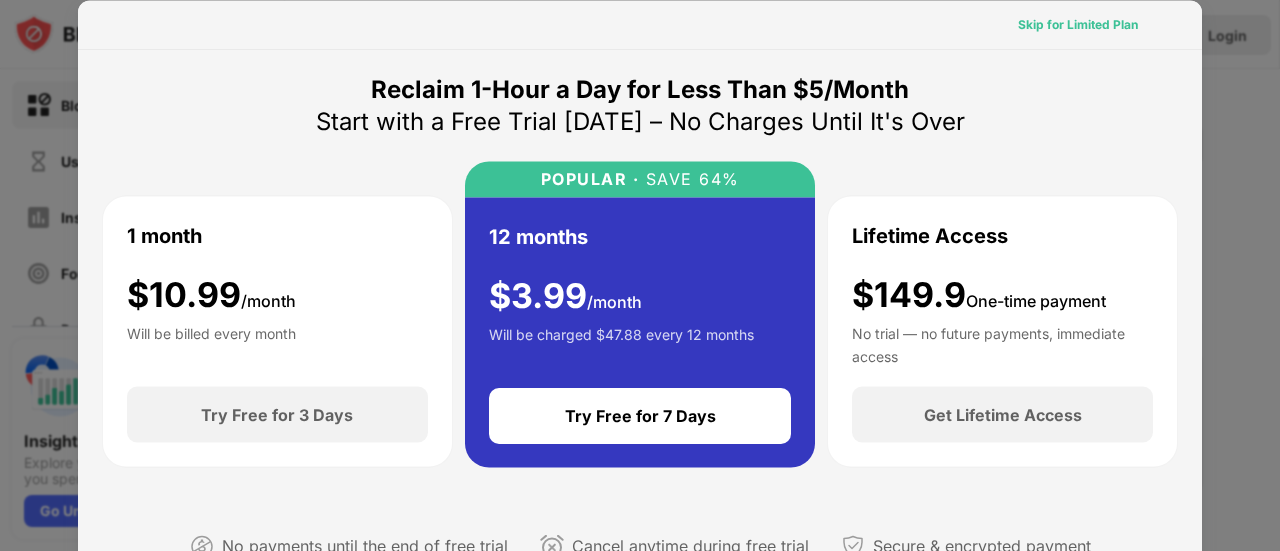 click on "Skip for Limited Plan" at bounding box center [1078, 24] 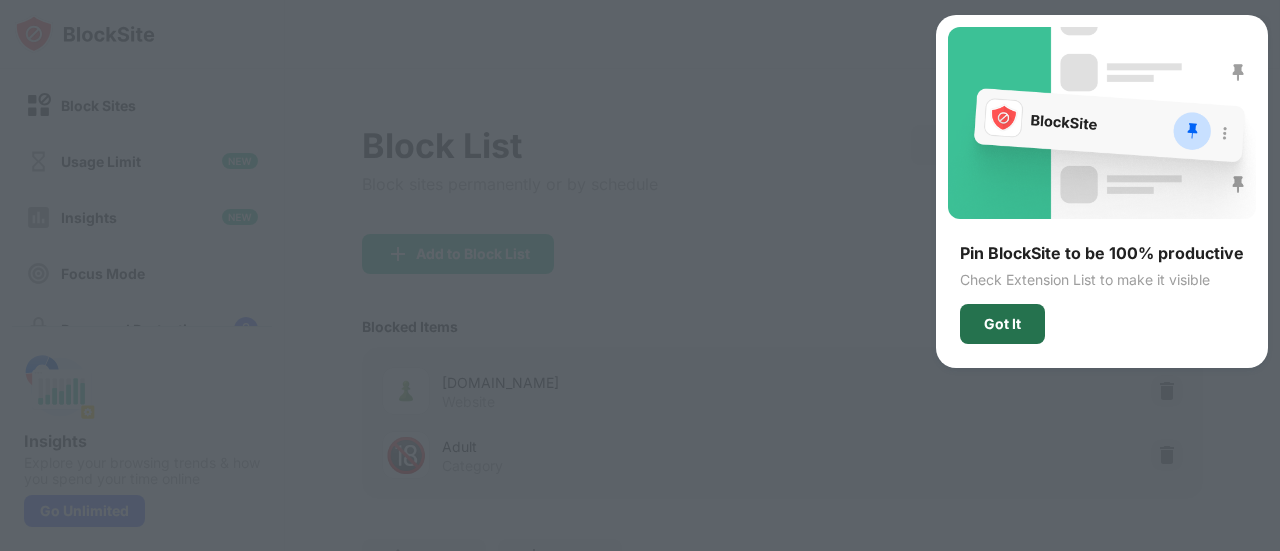 click on "Got It" at bounding box center (1002, 324) 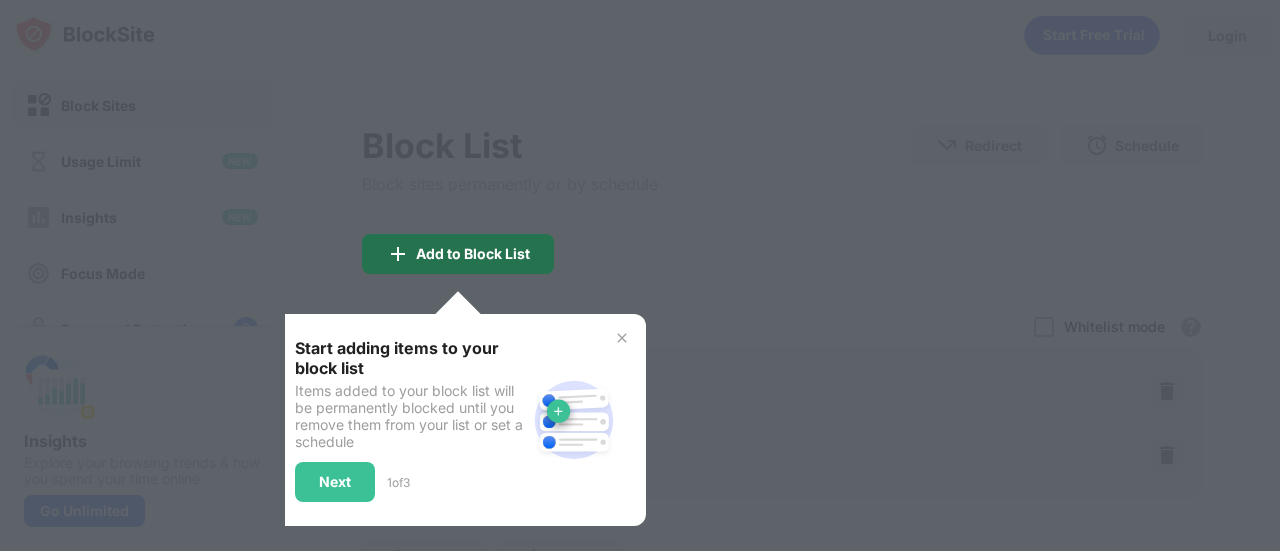 click on "Add to Block List" at bounding box center (458, 254) 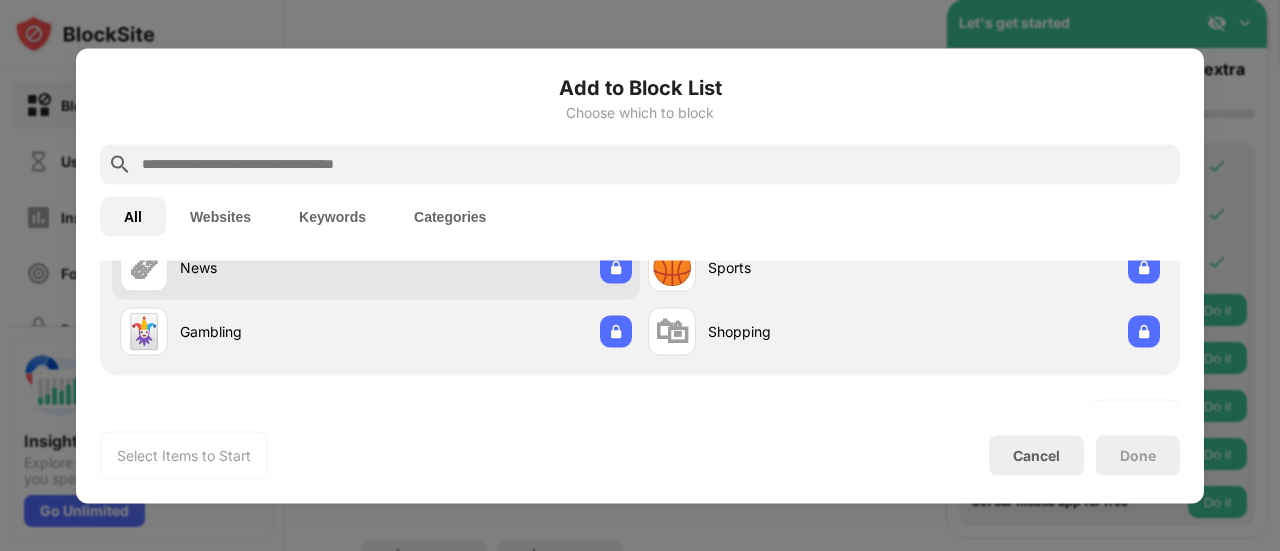scroll, scrollTop: 0, scrollLeft: 0, axis: both 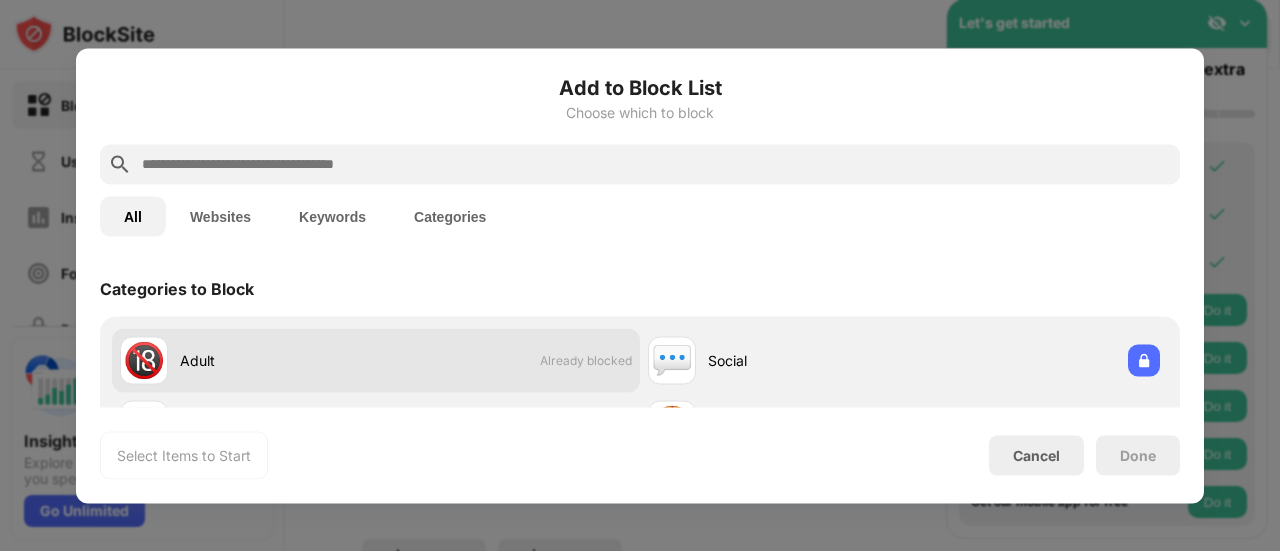 click on "🔞 Adult Already blocked" at bounding box center (376, 360) 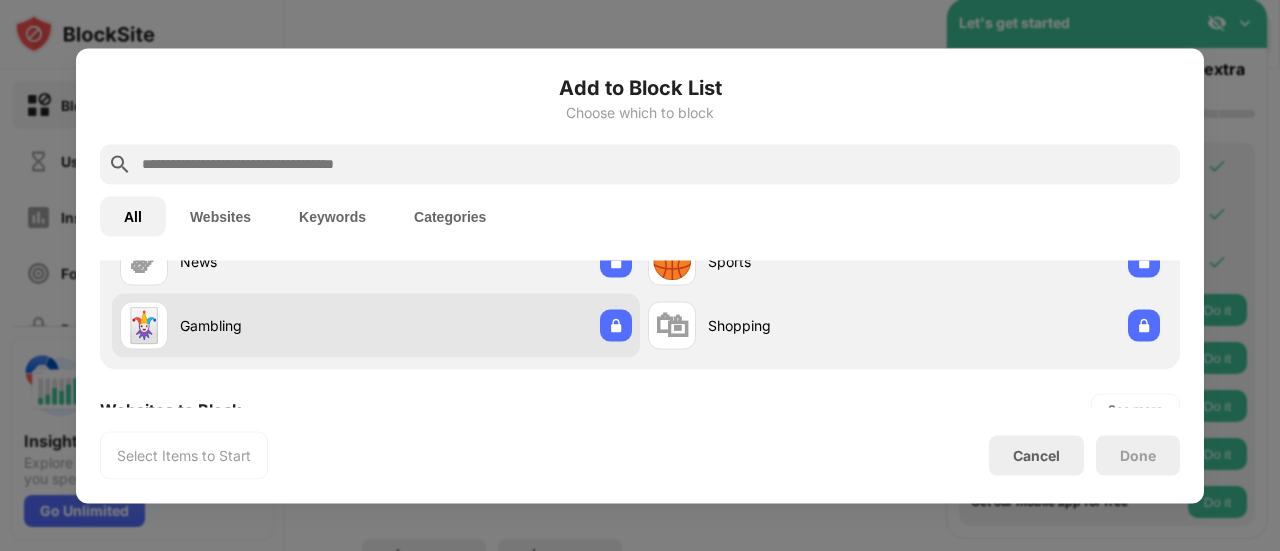 click on "🃏 Gambling" at bounding box center [376, 325] 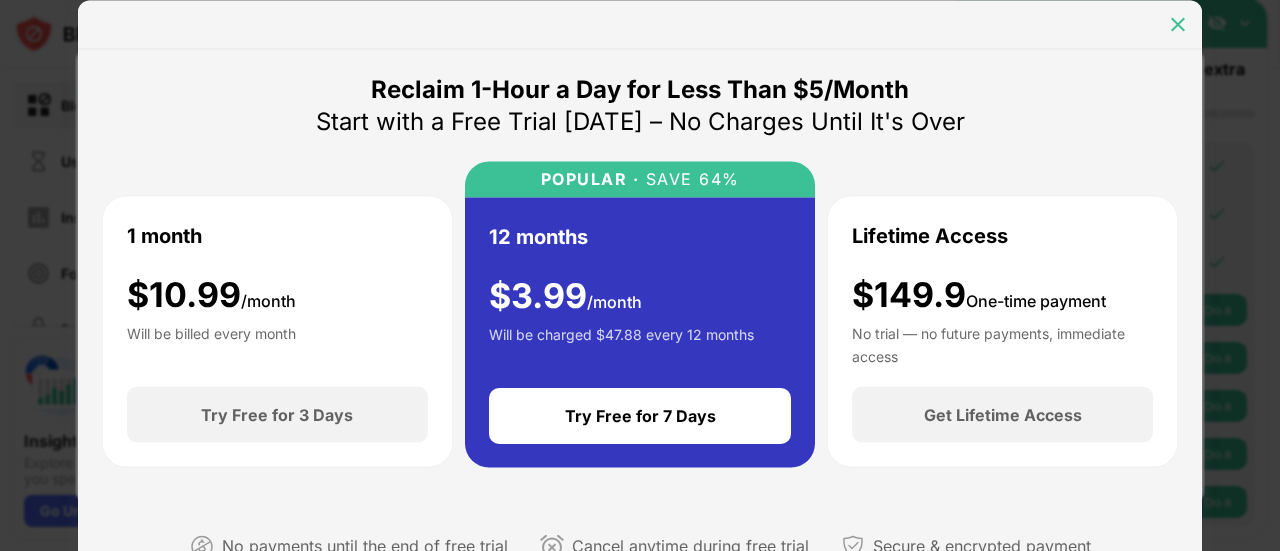 click at bounding box center (1178, 24) 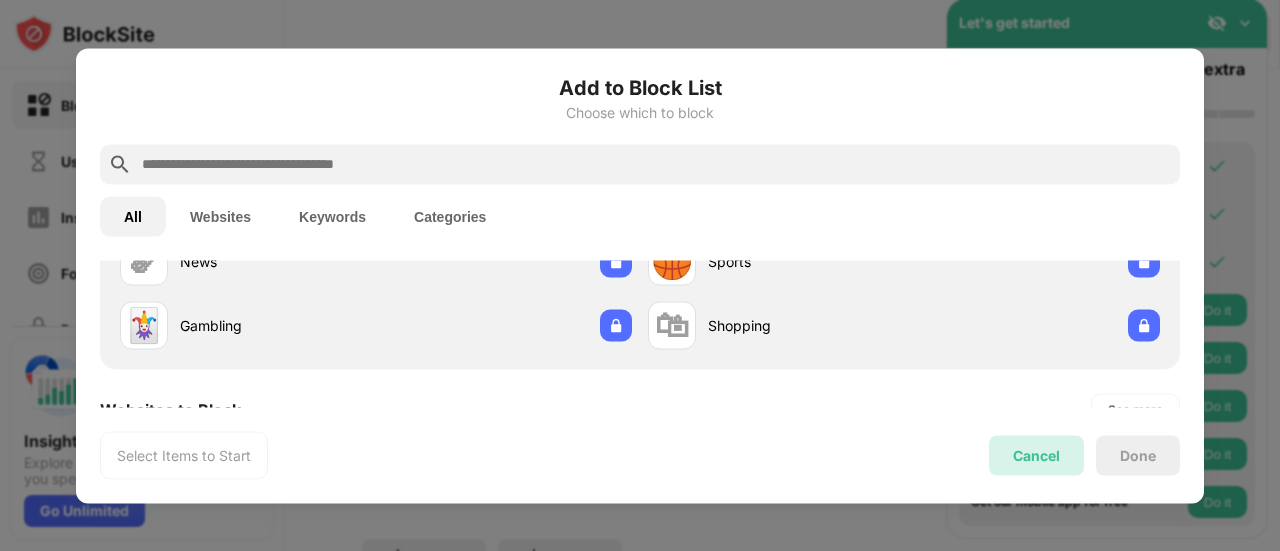 click on "Cancel" at bounding box center (1036, 455) 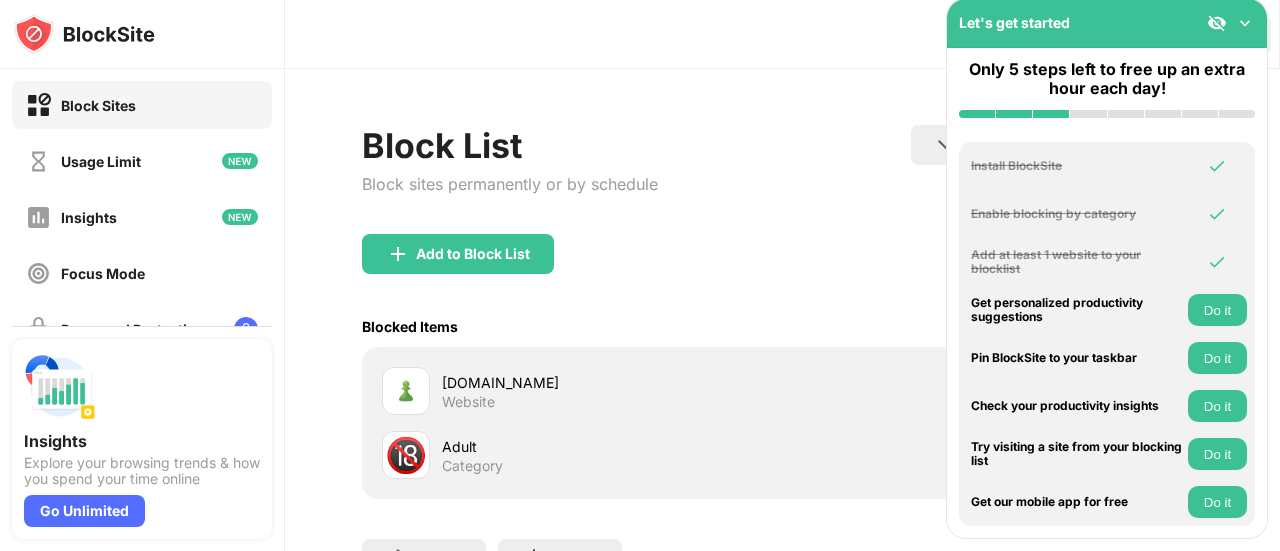 click on "[DOMAIN_NAME]" at bounding box center (612, 382) 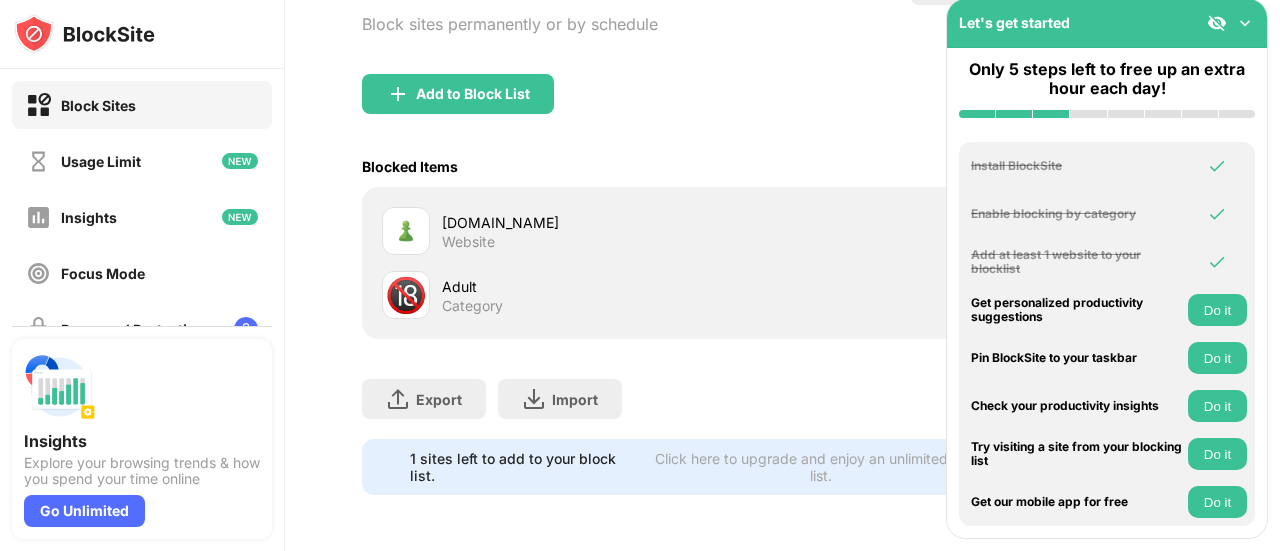 click on "[DOMAIN_NAME] Website" at bounding box center (582, 231) 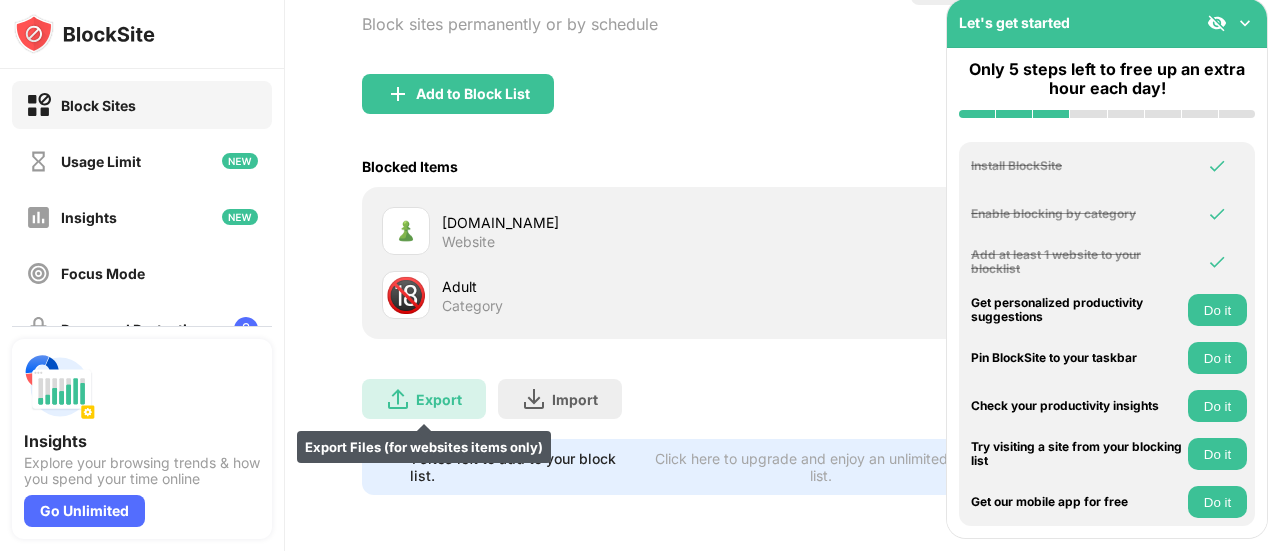 click on "Export Export Files (for websites items only)" at bounding box center (424, 399) 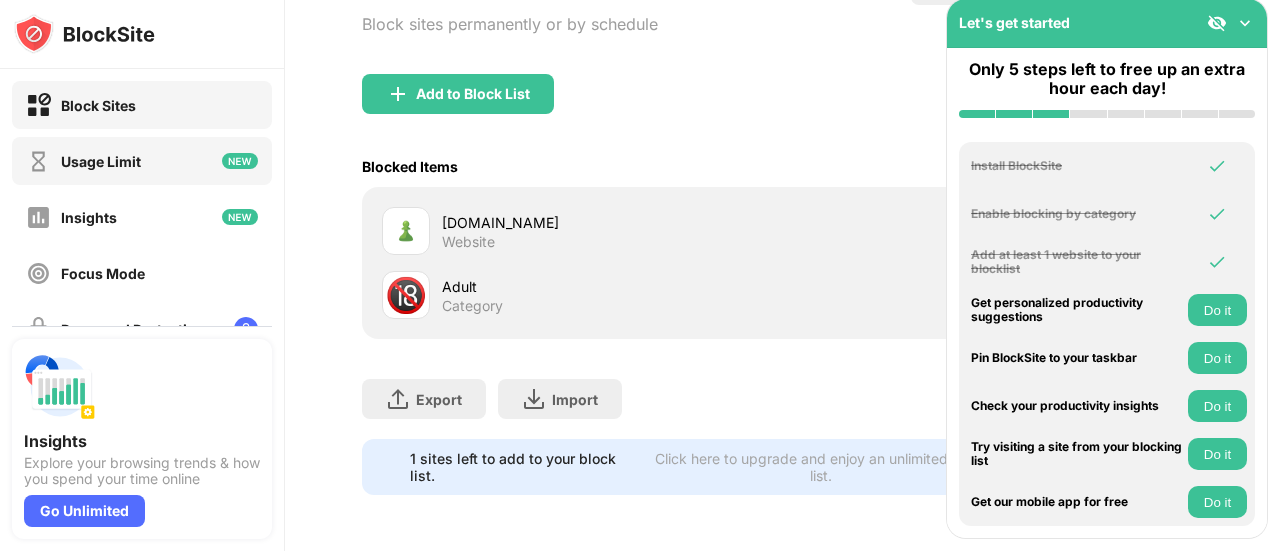 click on "Usage Limit" at bounding box center (142, 161) 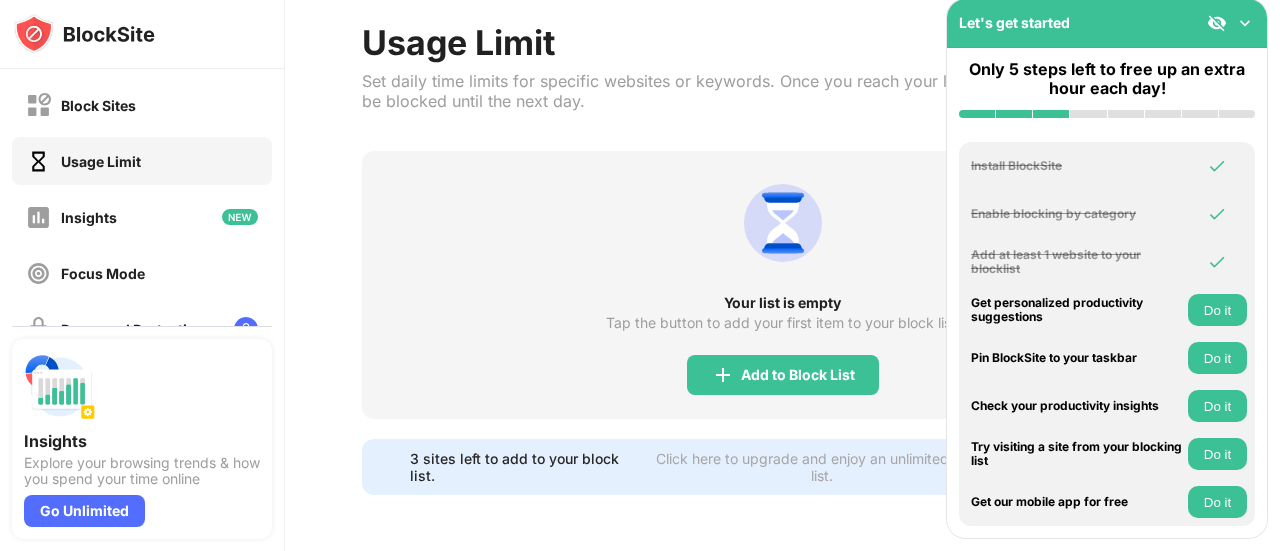 scroll, scrollTop: 116, scrollLeft: 0, axis: vertical 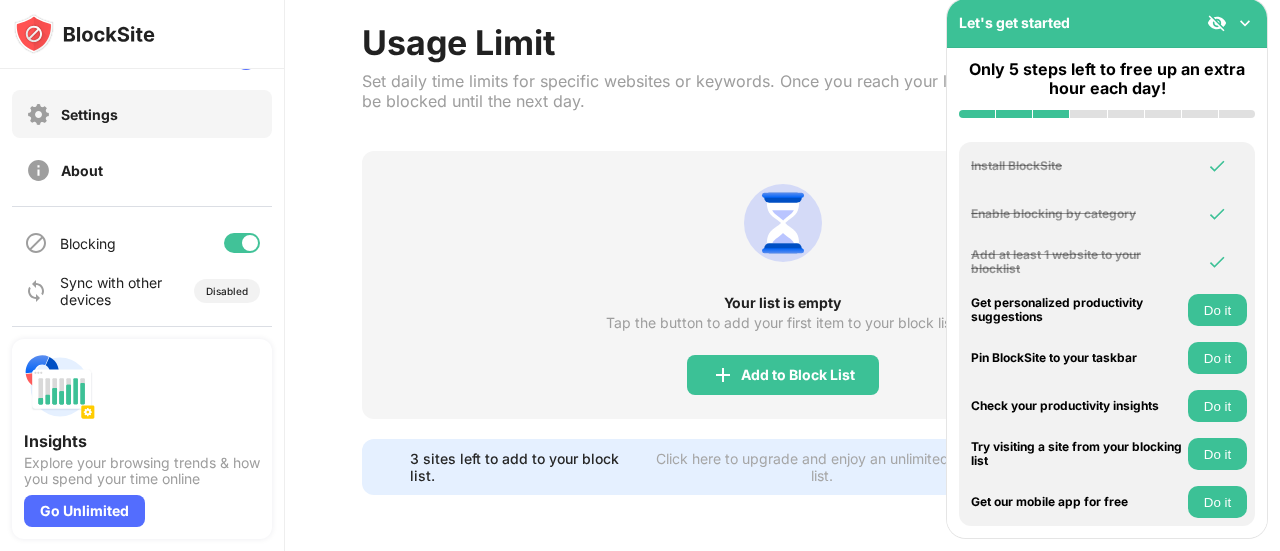click on "Settings" at bounding box center (142, 114) 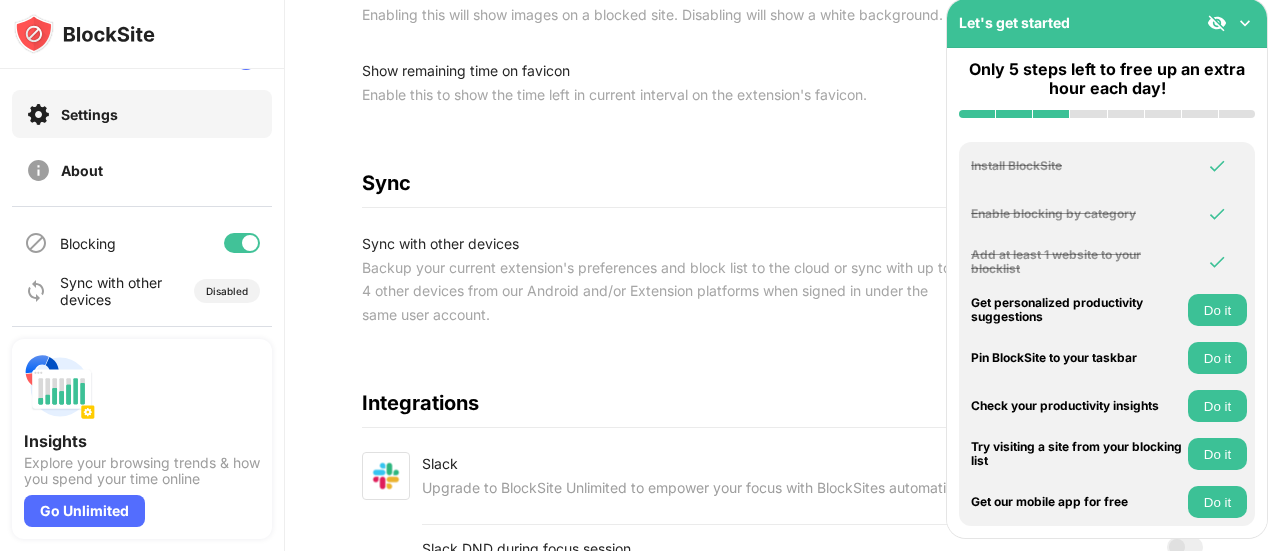 scroll, scrollTop: 1010, scrollLeft: 0, axis: vertical 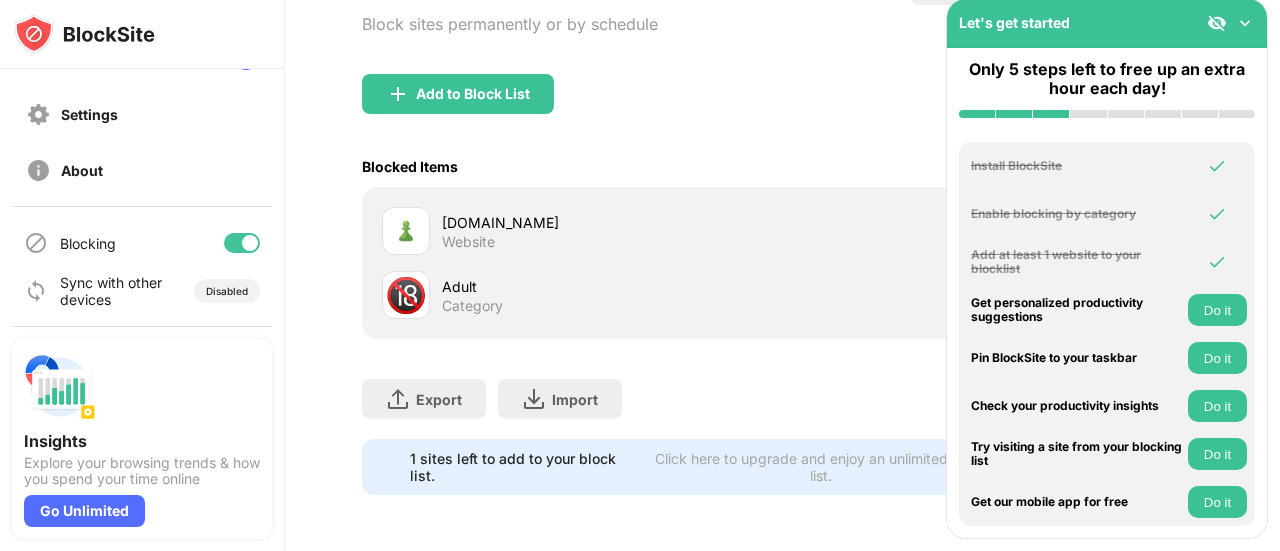 click on "[DOMAIN_NAME]" at bounding box center (612, 222) 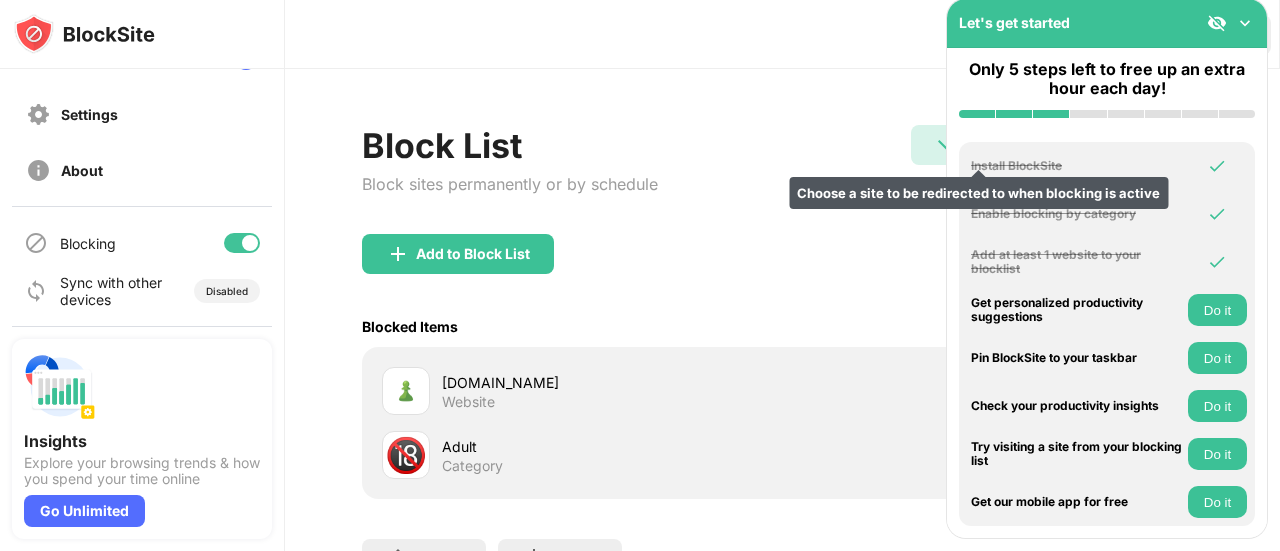 click on "Redirect Choose a site to be redirected to when blocking is active" at bounding box center (978, 145) 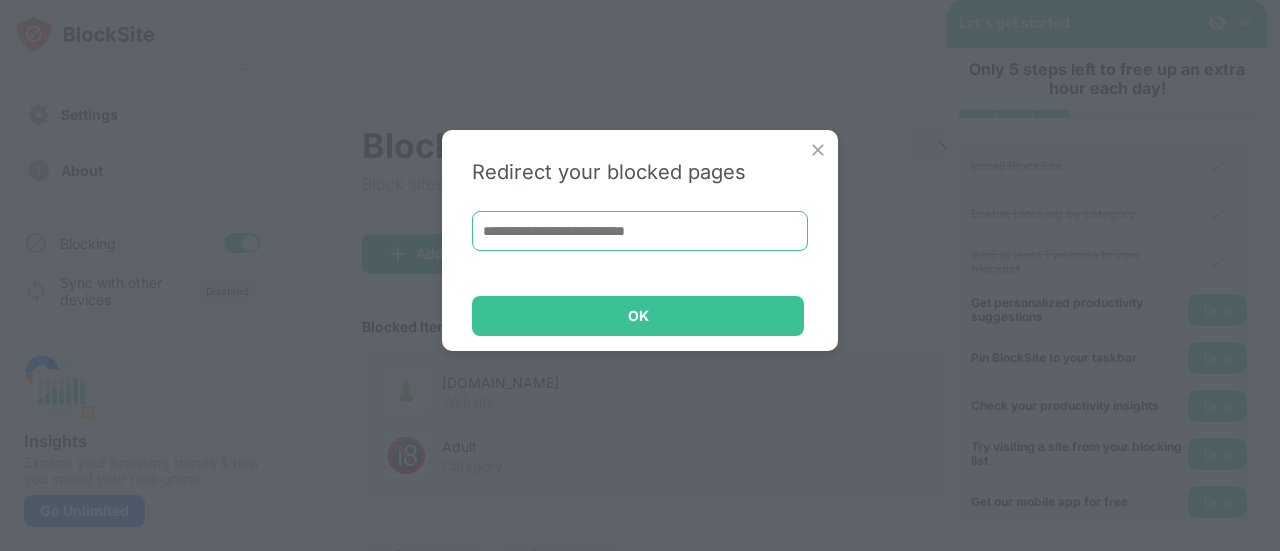 click at bounding box center [640, 231] 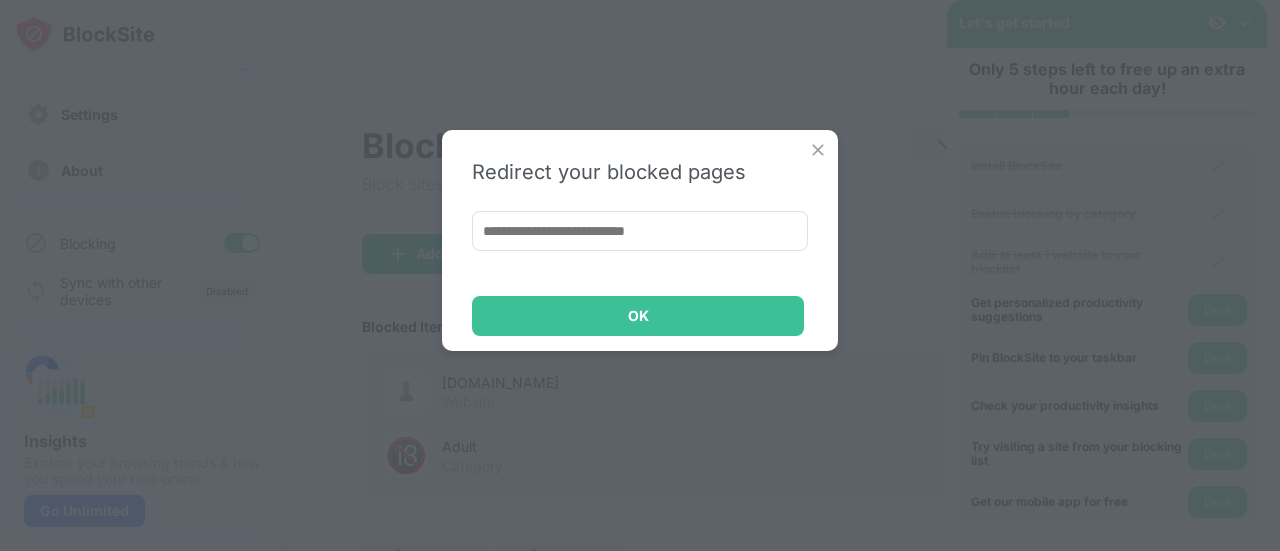 click at bounding box center (818, 150) 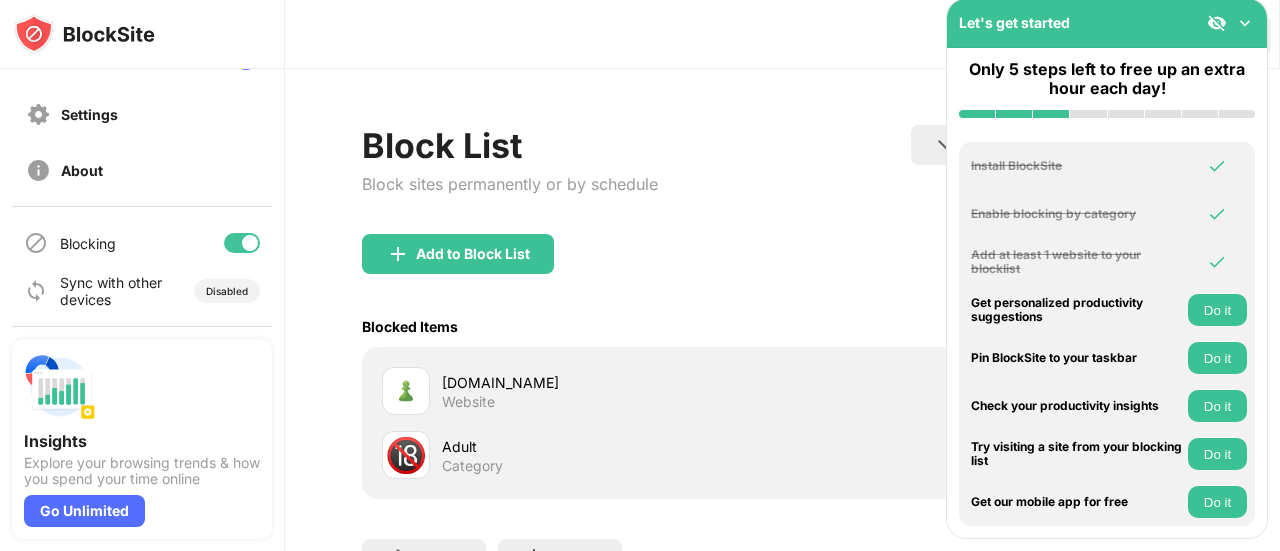 scroll, scrollTop: 174, scrollLeft: 0, axis: vertical 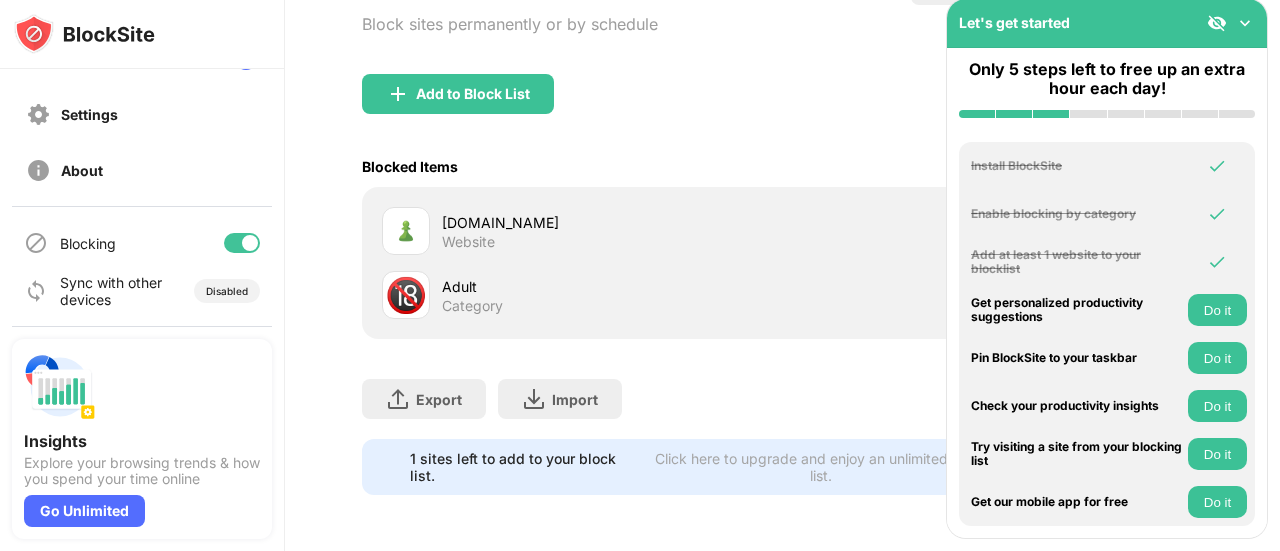 click on "1 sites left to add to your block list." at bounding box center [523, 467] 